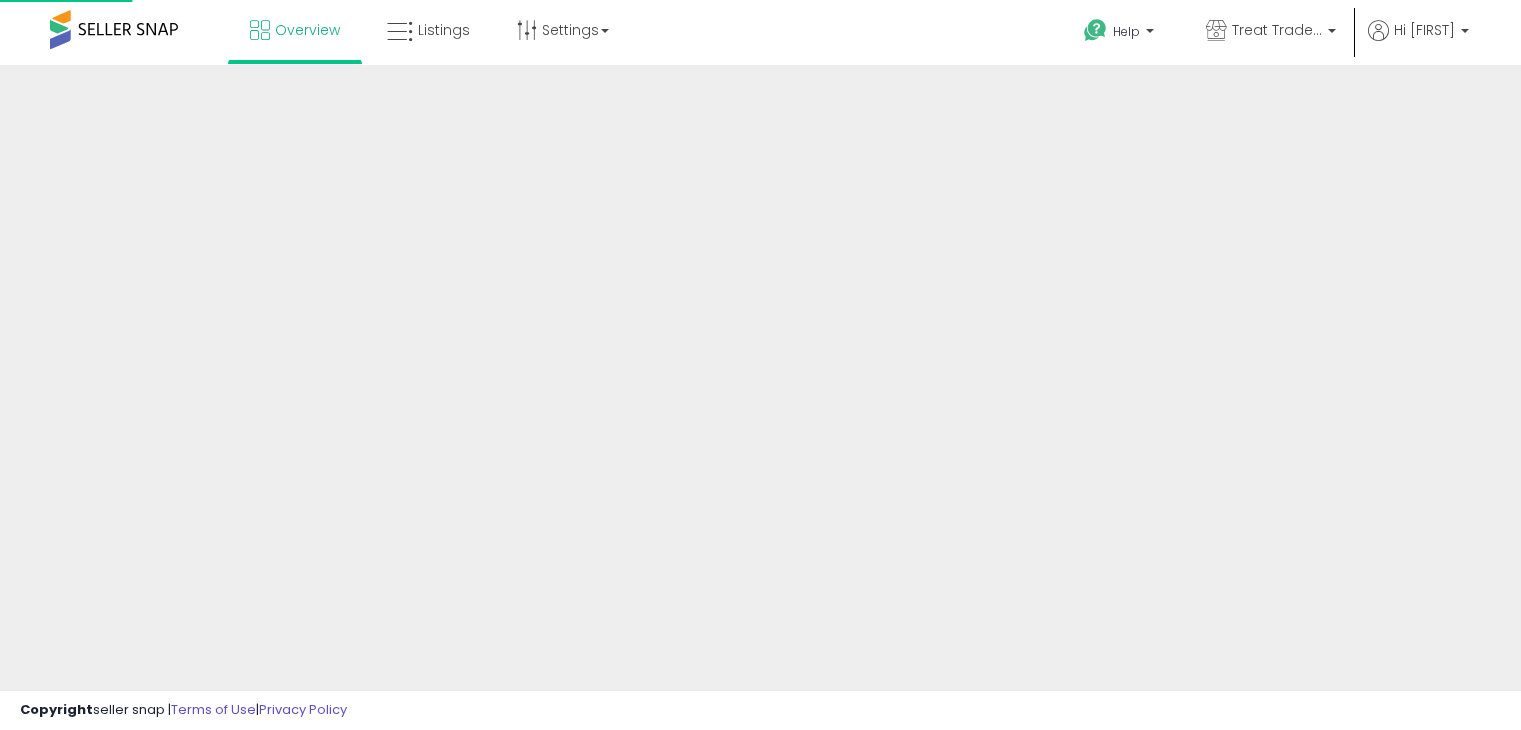 scroll, scrollTop: 0, scrollLeft: 0, axis: both 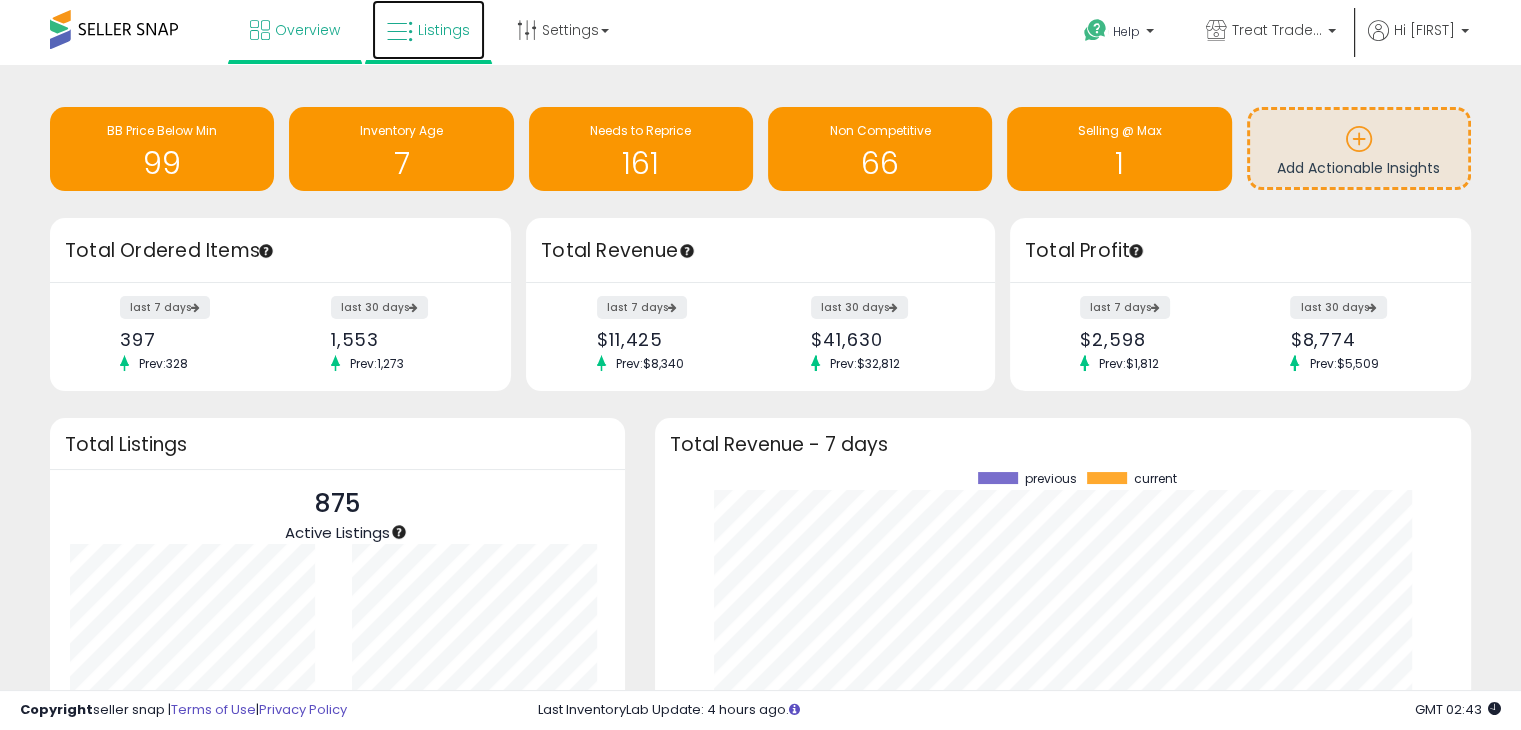 click on "Listings" at bounding box center [428, 30] 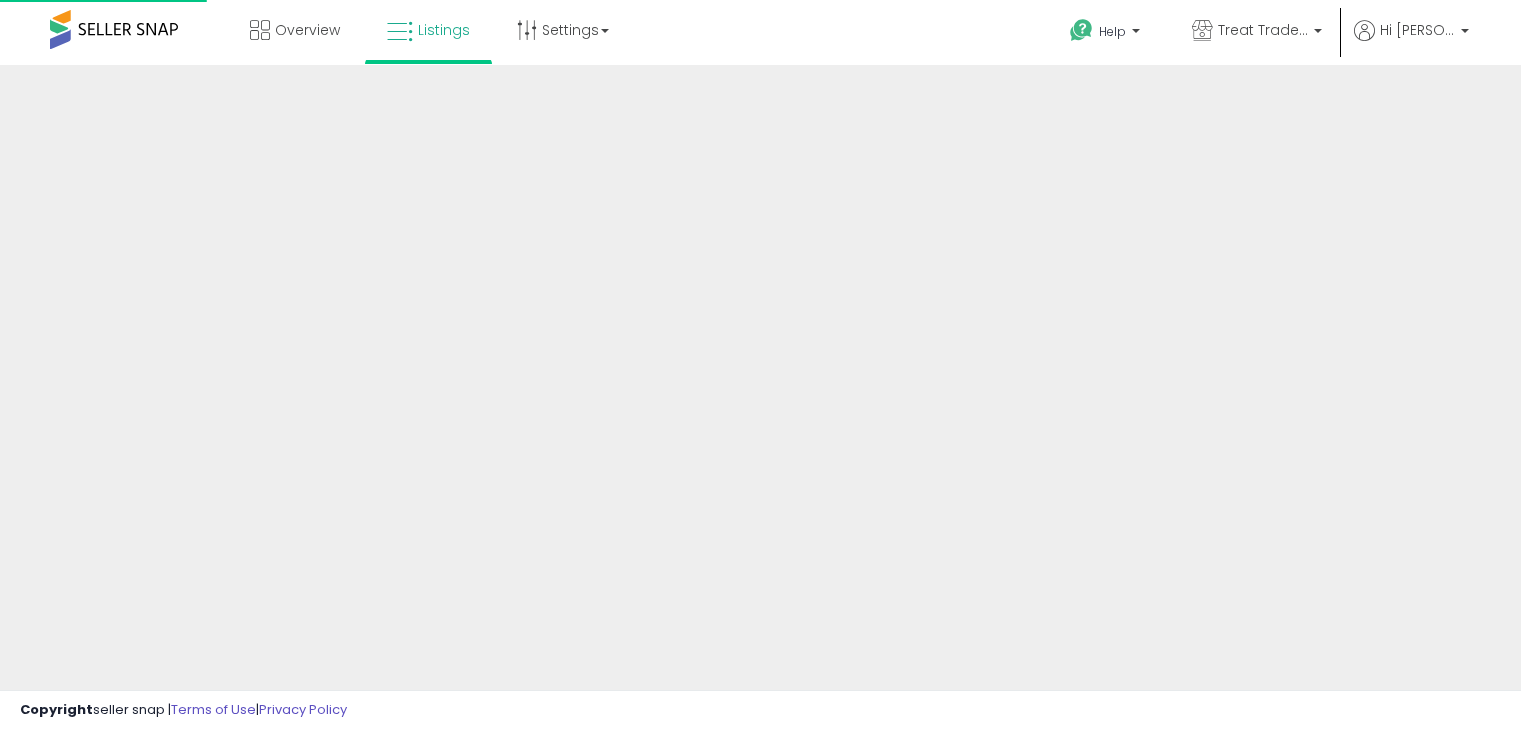 scroll, scrollTop: 0, scrollLeft: 0, axis: both 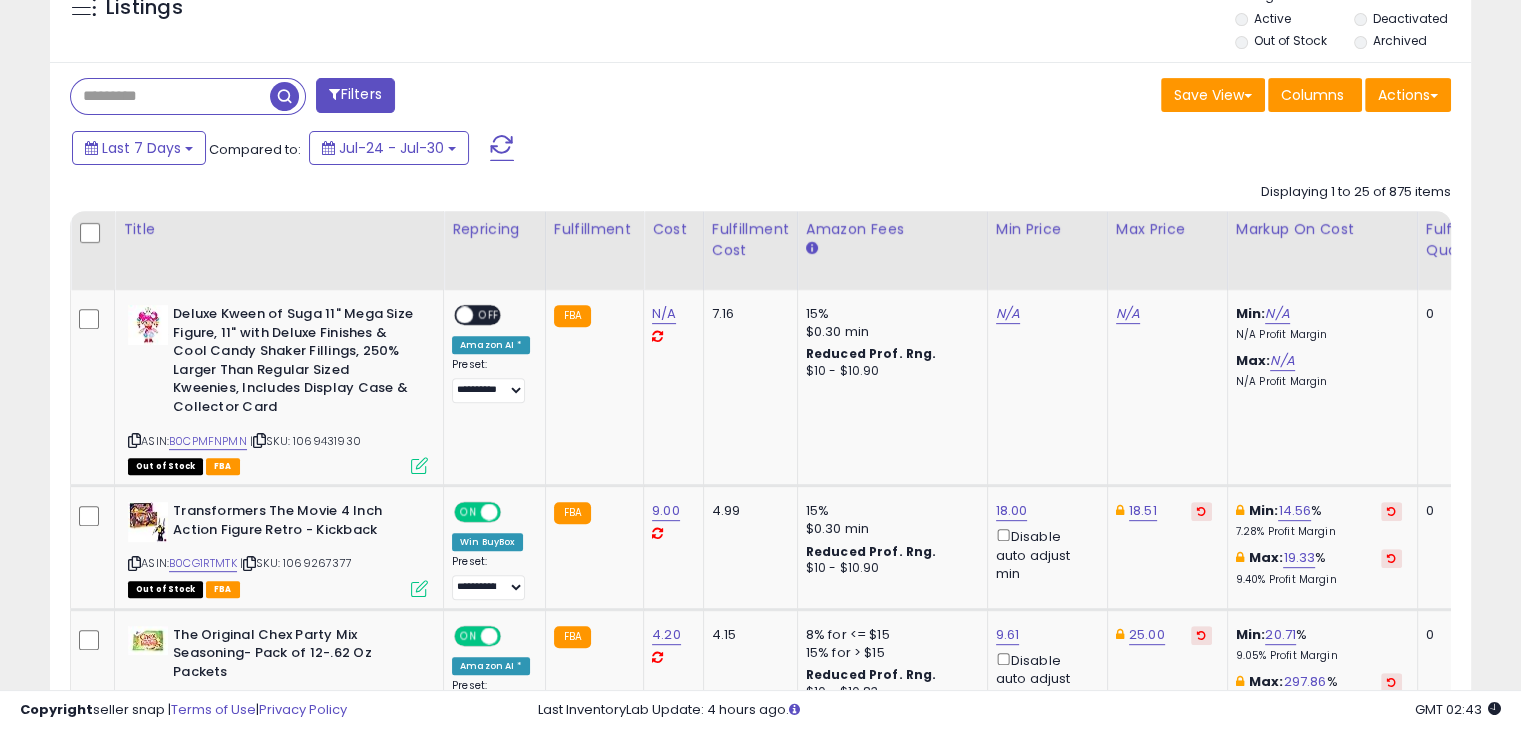 click at bounding box center (170, 96) 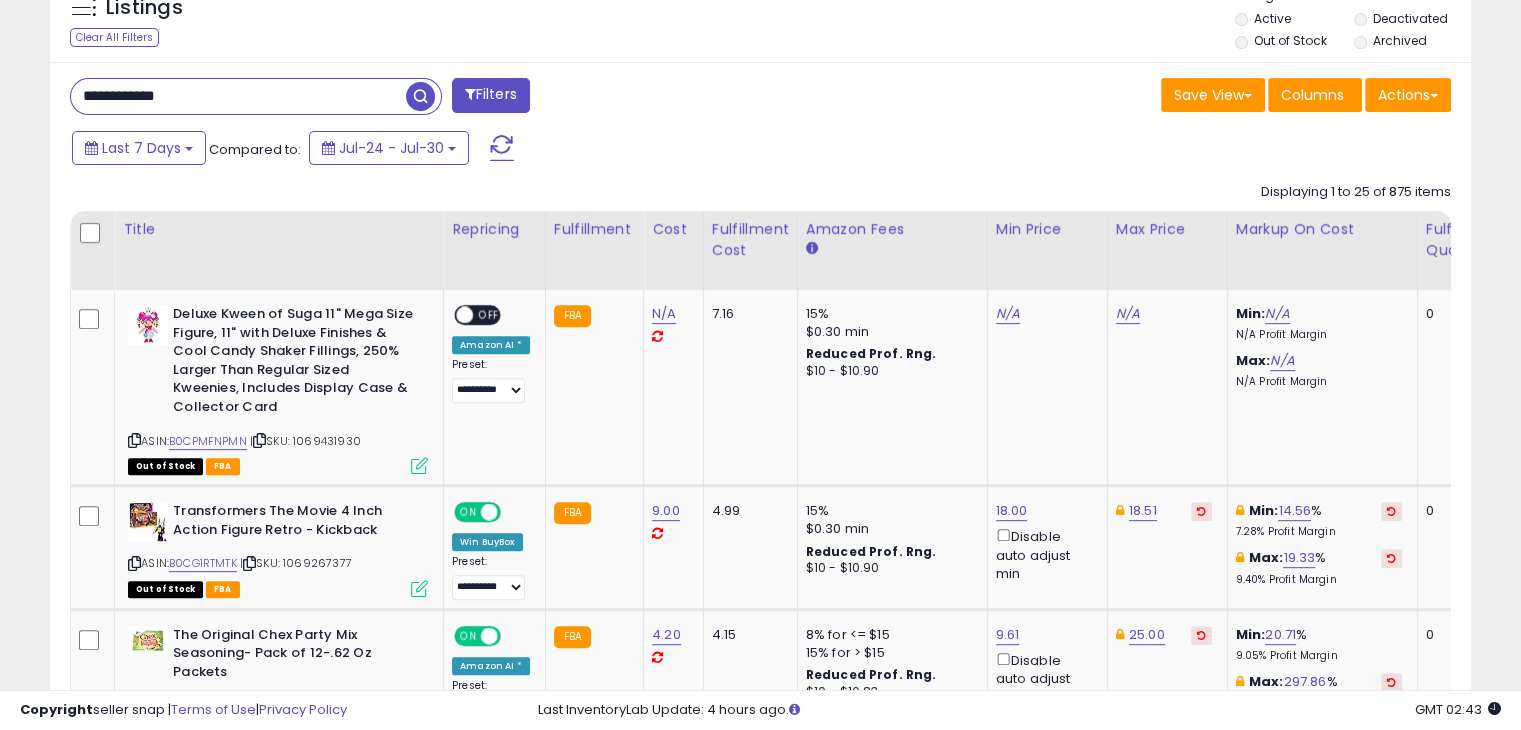 type on "**********" 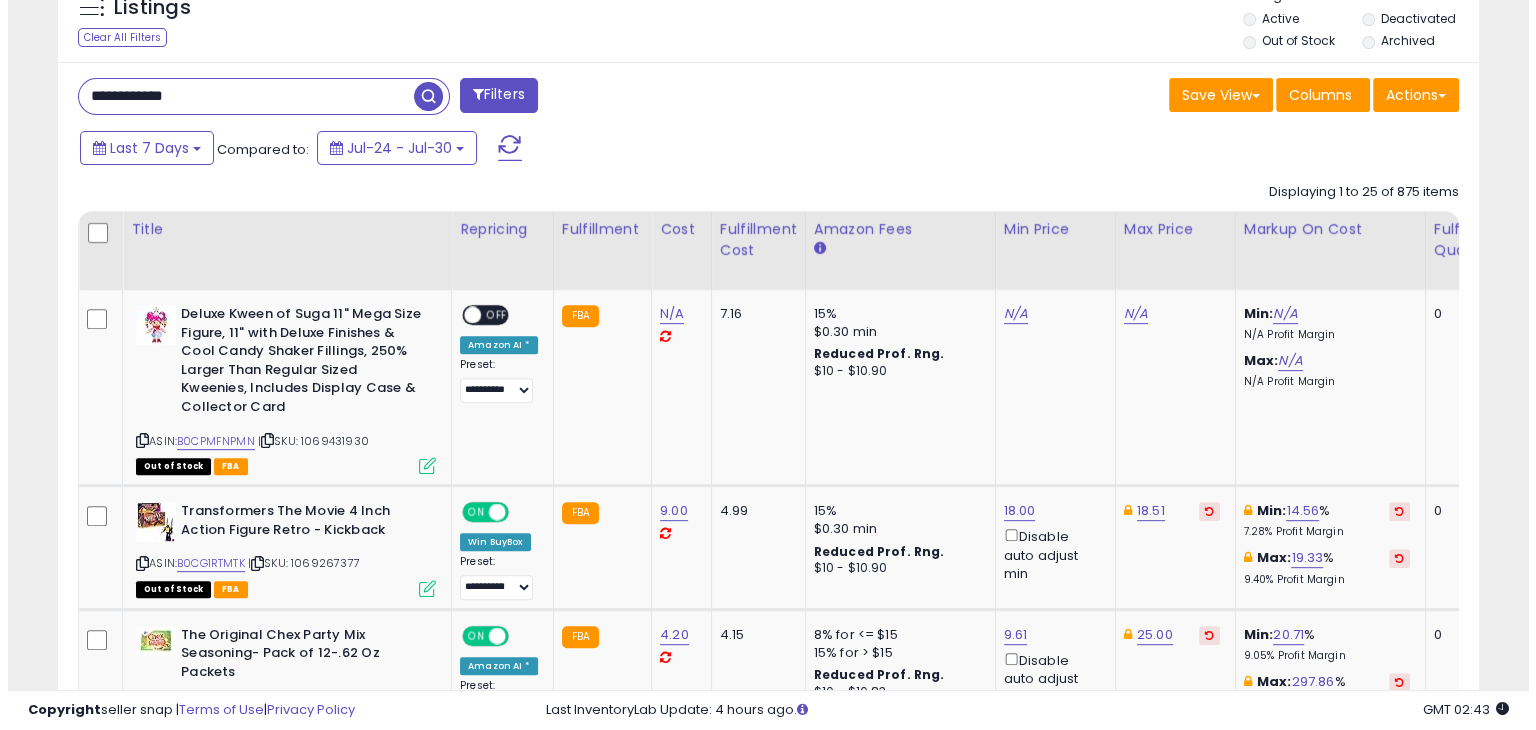 scroll, scrollTop: 509, scrollLeft: 0, axis: vertical 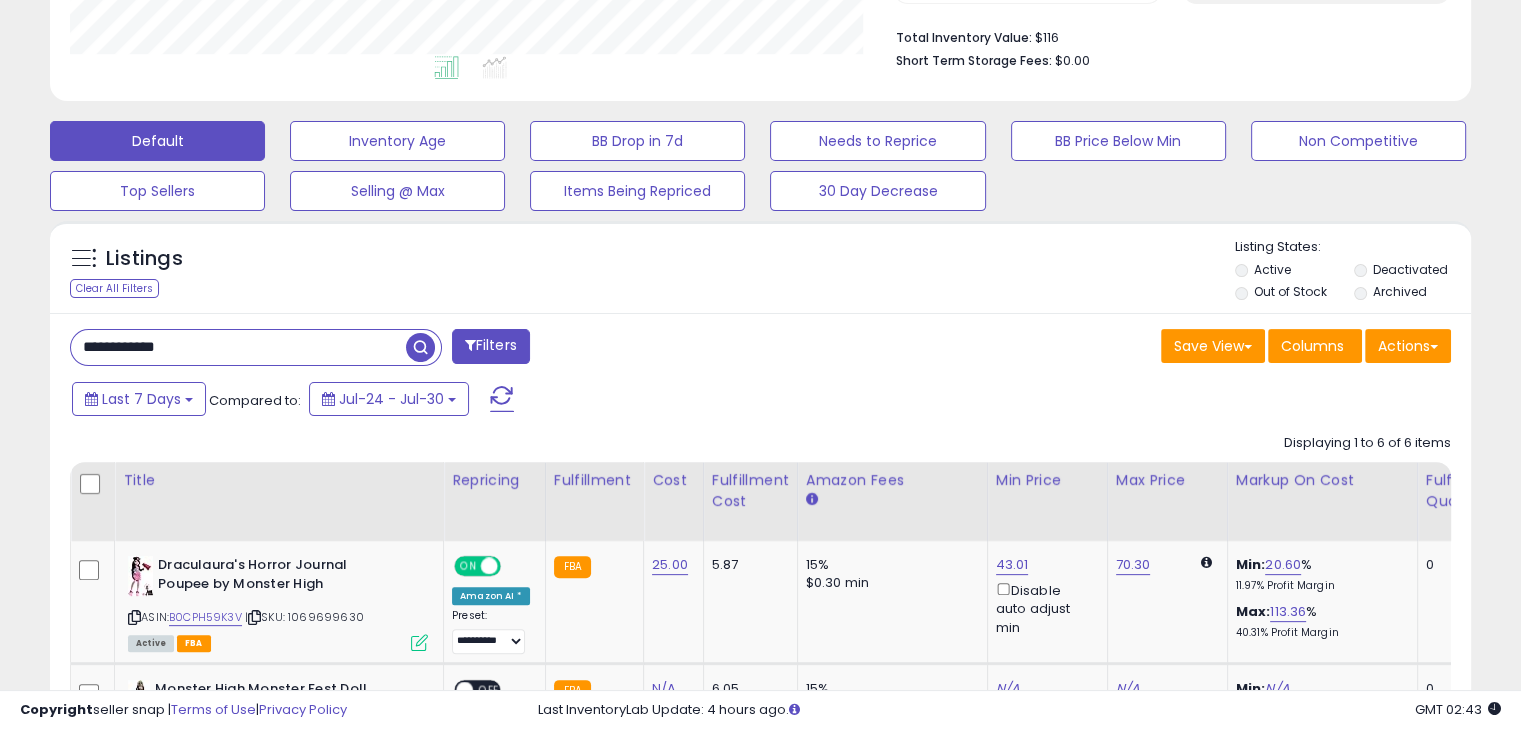 click on "Last 7 Days
Compared to:
Jul-24 - Jul-30" at bounding box center [585, 401] 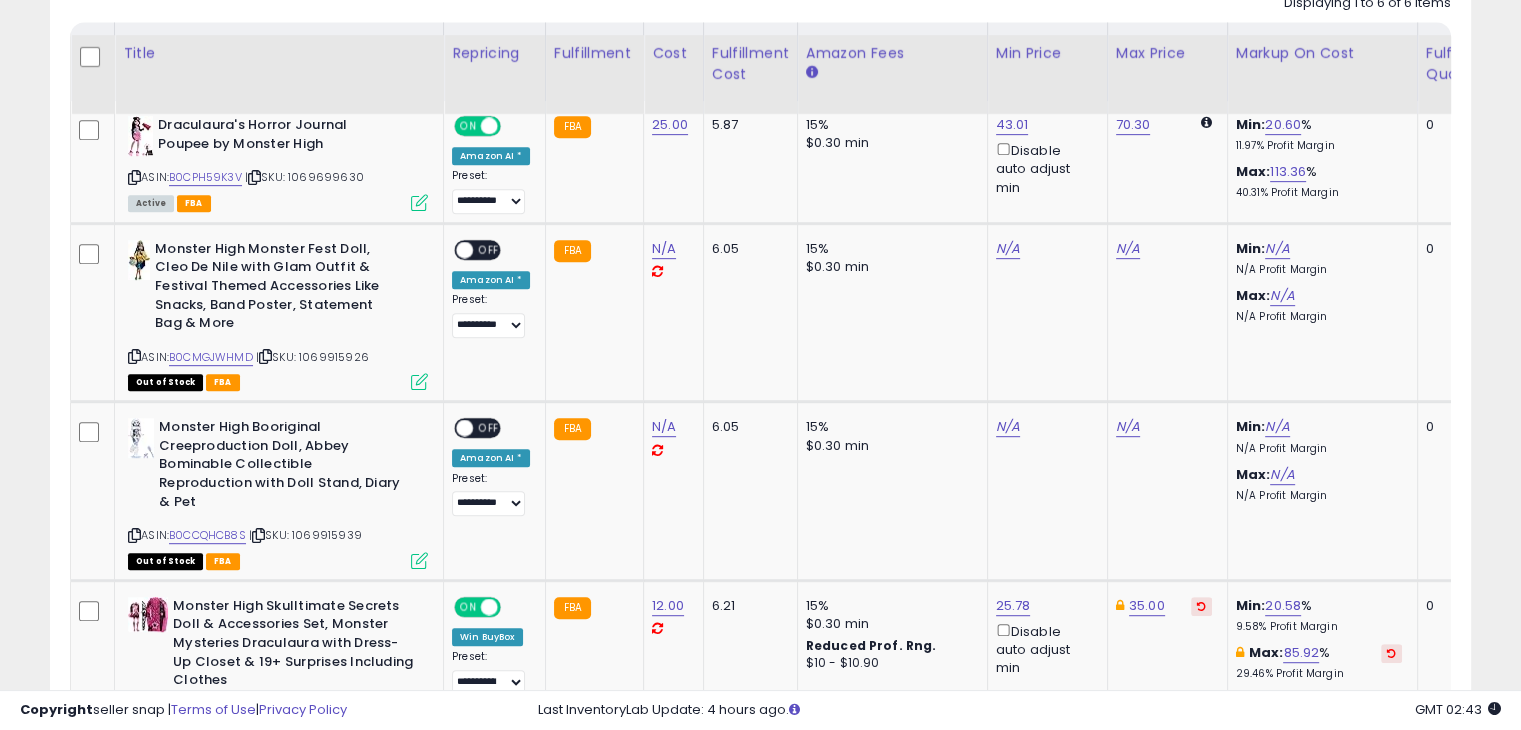 scroll, scrollTop: 989, scrollLeft: 0, axis: vertical 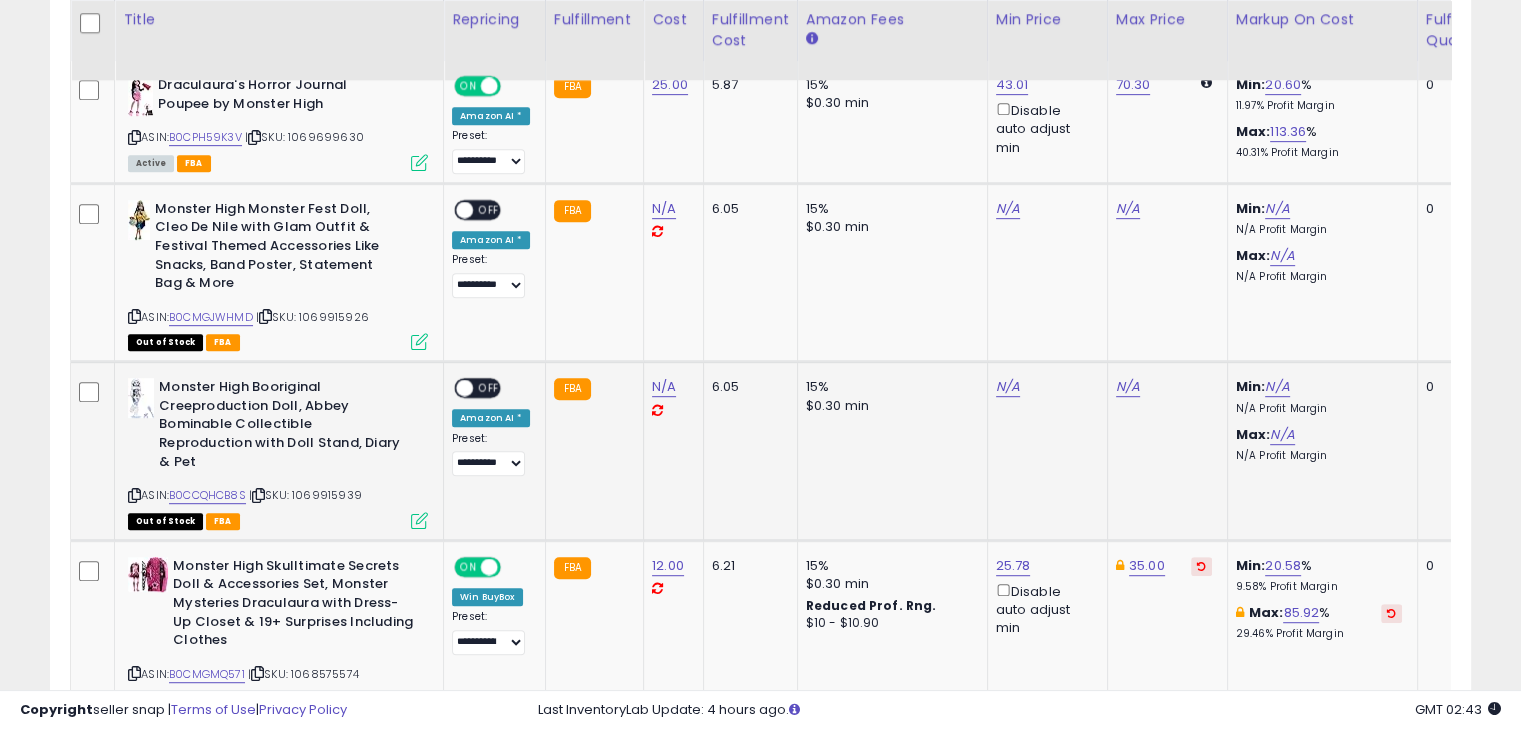 click on "OFF" at bounding box center [489, 388] 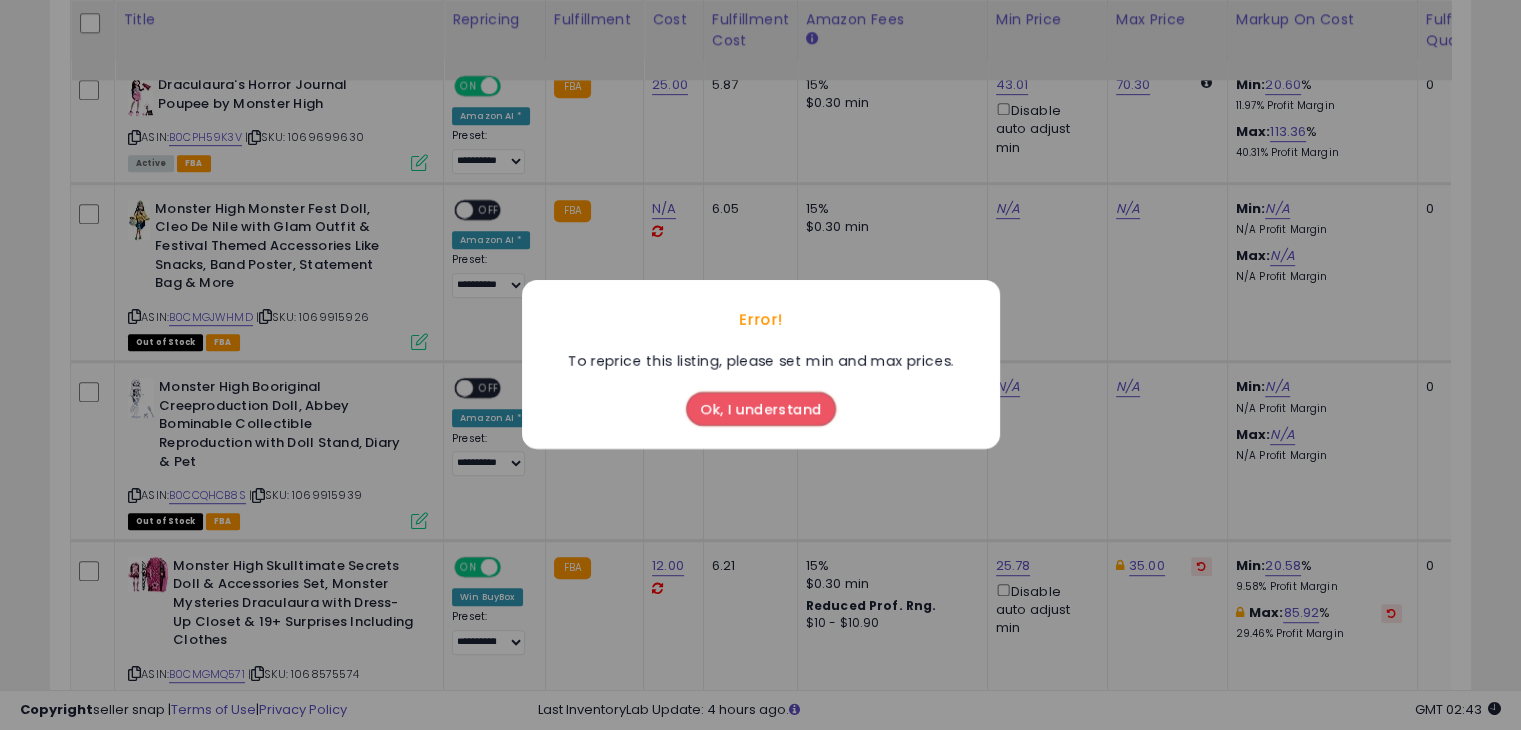 click on "Ok, I understand" at bounding box center (761, 410) 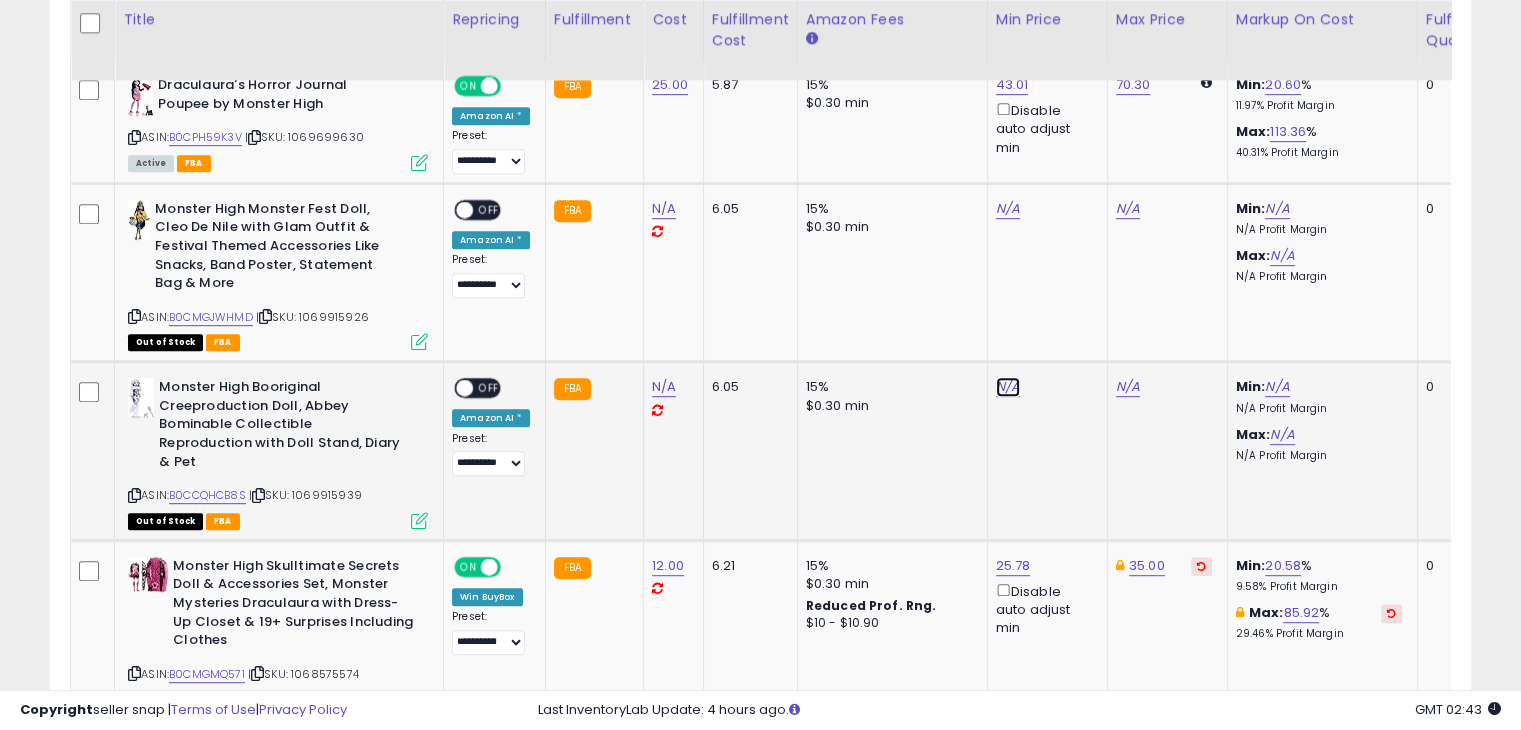 click on "N/A" at bounding box center [1008, 209] 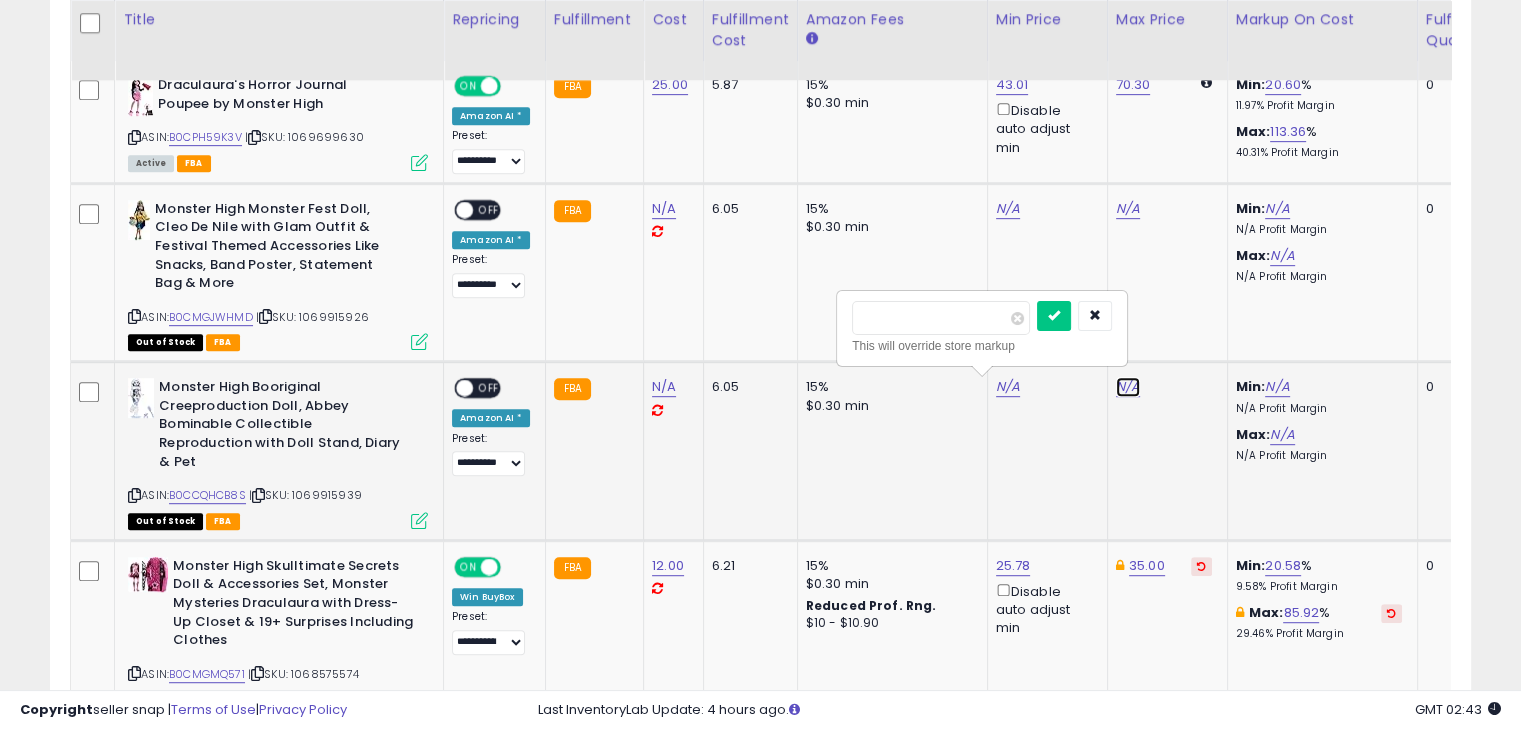 click on "N/A" at bounding box center (1128, 209) 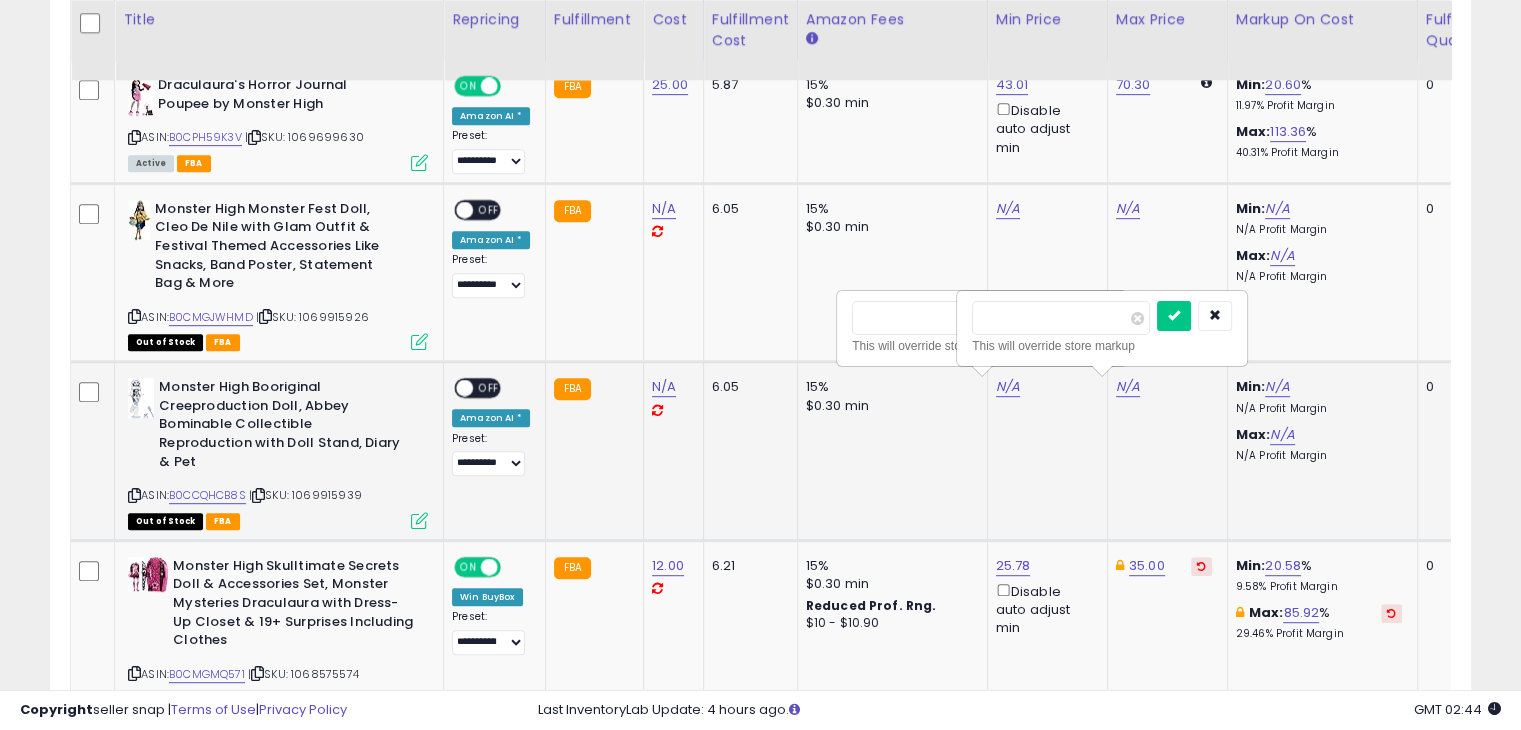 type on "***" 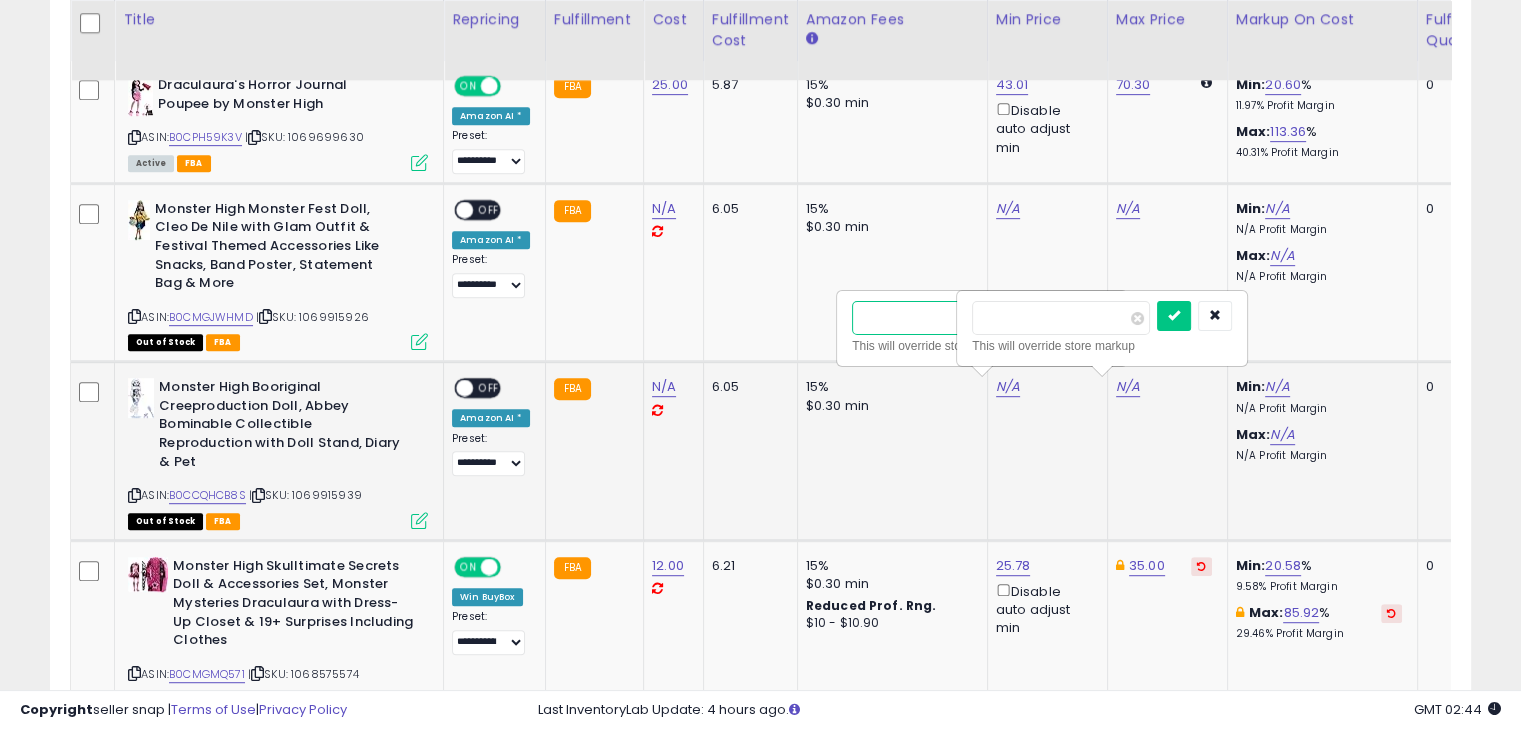 click at bounding box center (941, 318) 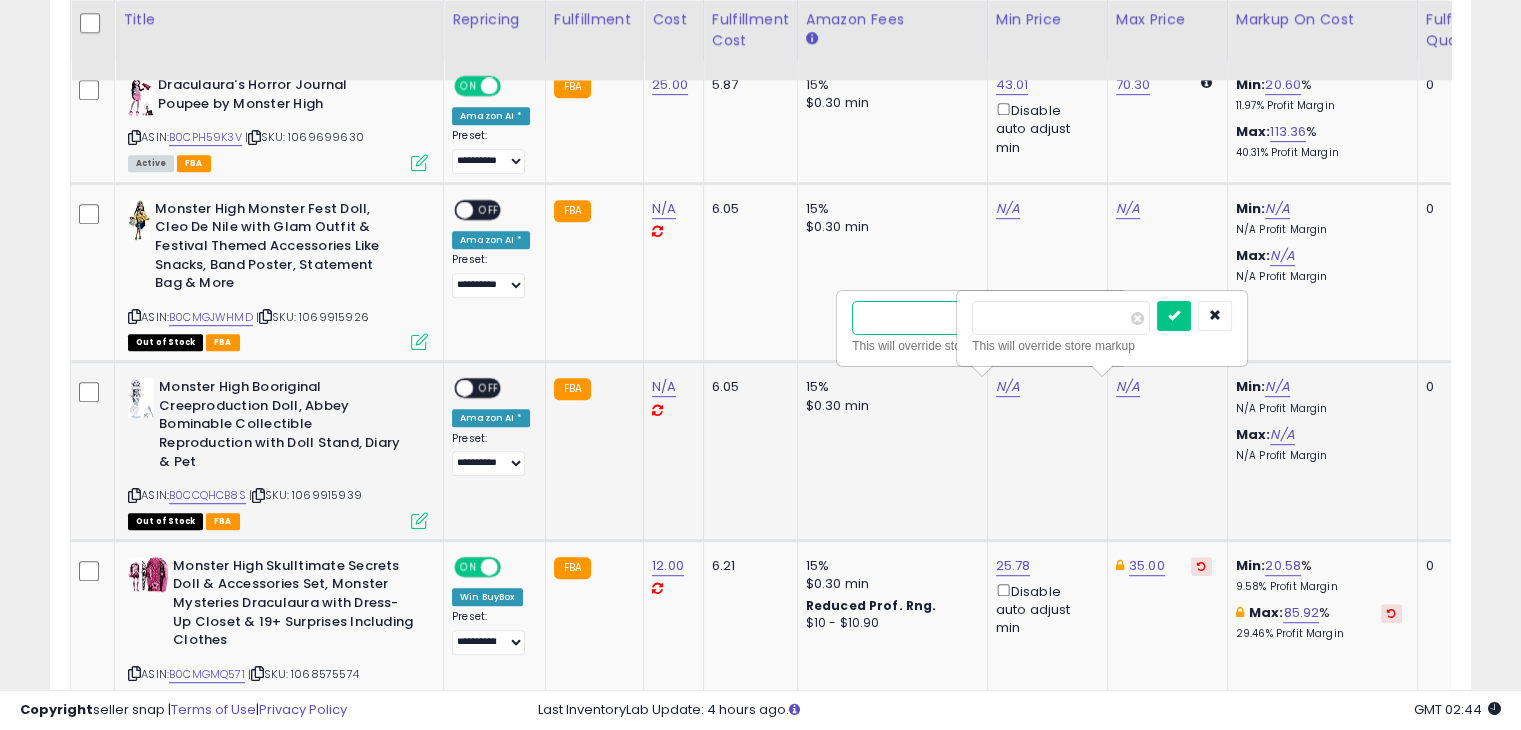 type on "***" 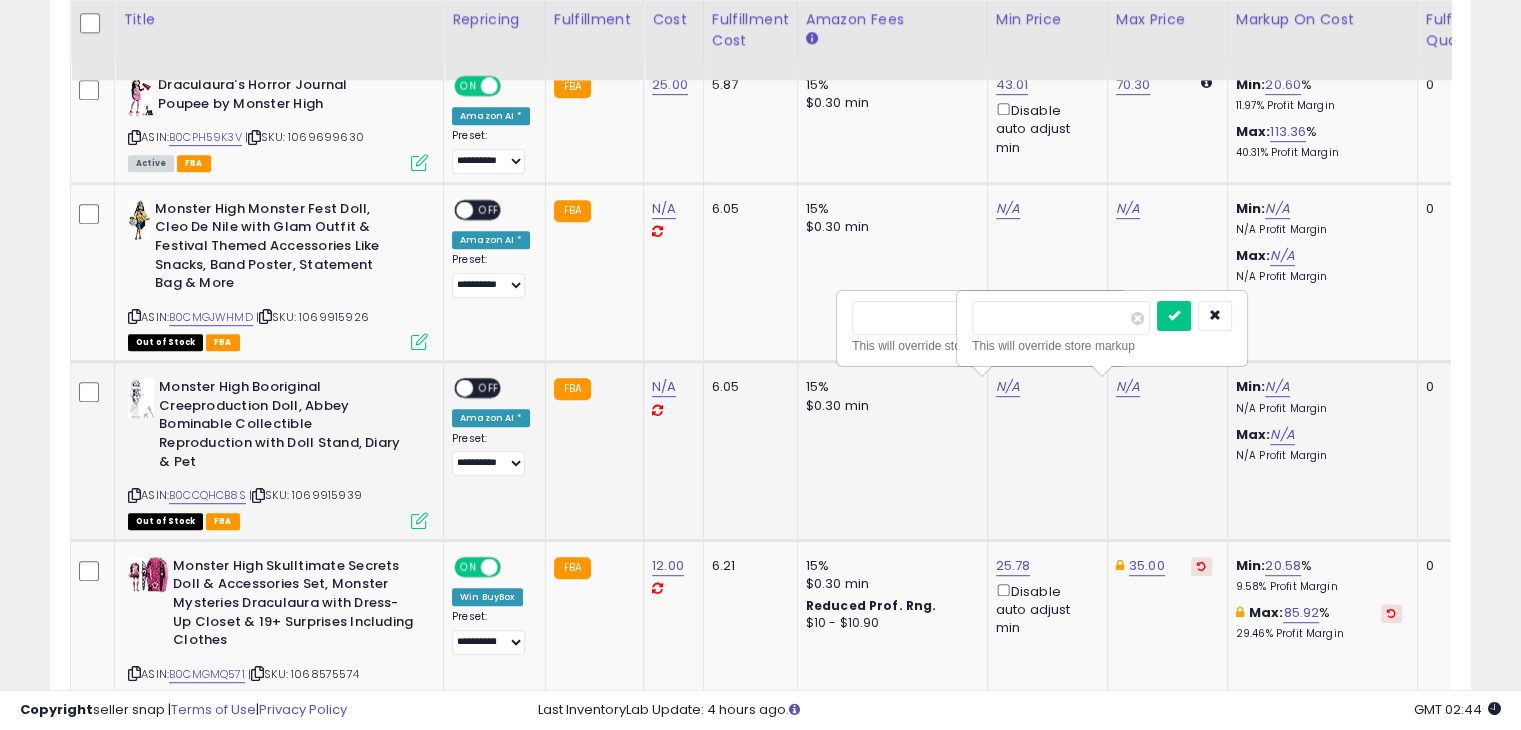 click on "15% $0.30 min" 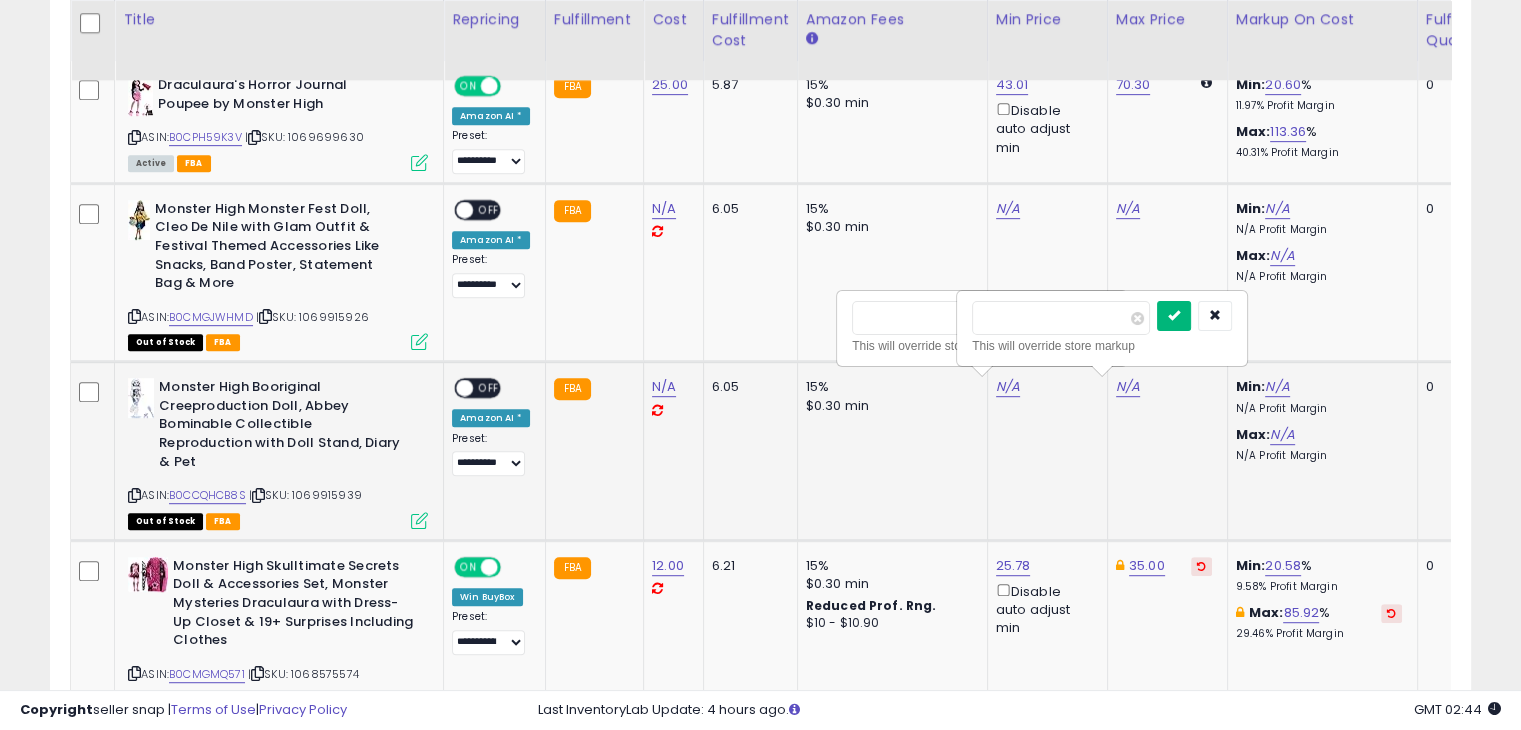 click at bounding box center [1174, 315] 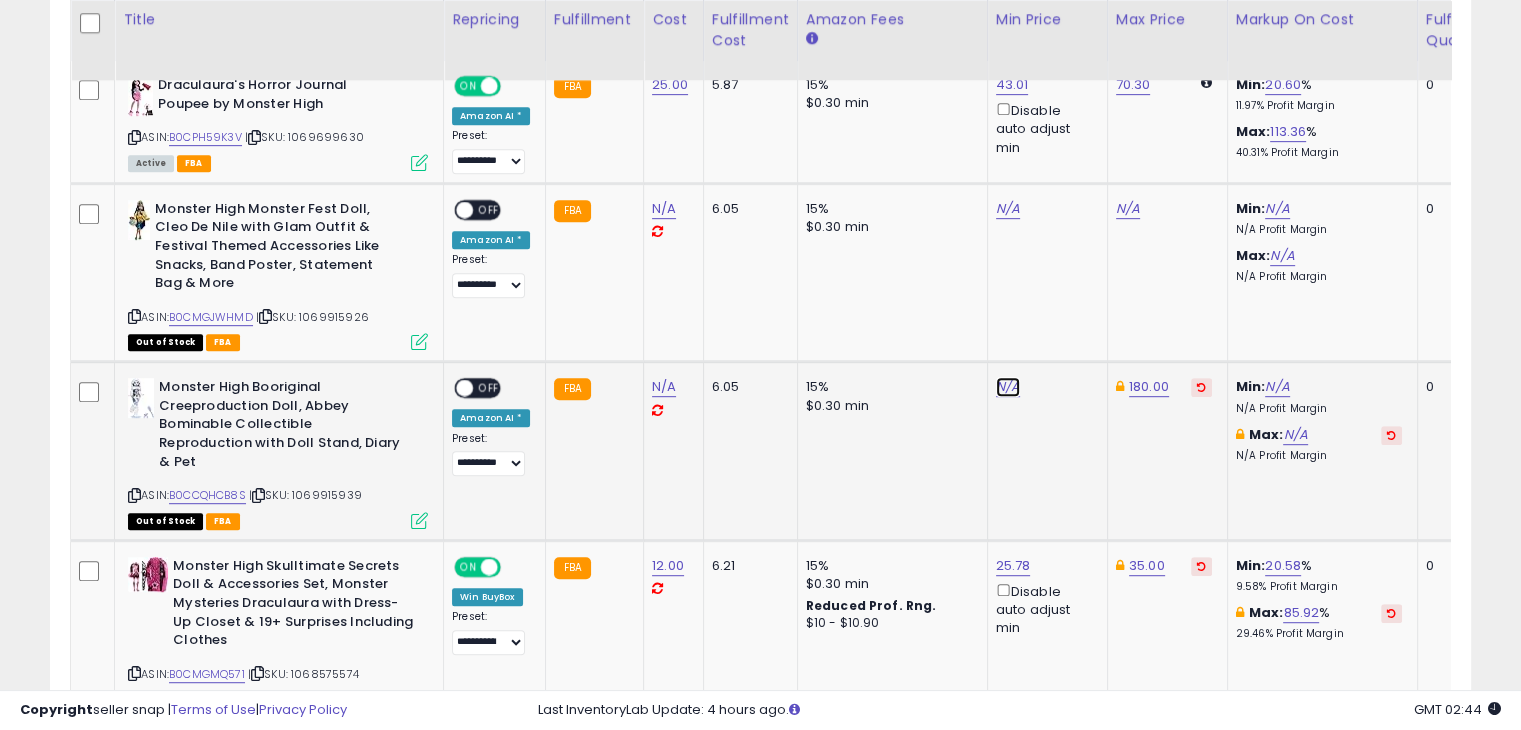 click on "N/A" at bounding box center [1008, 209] 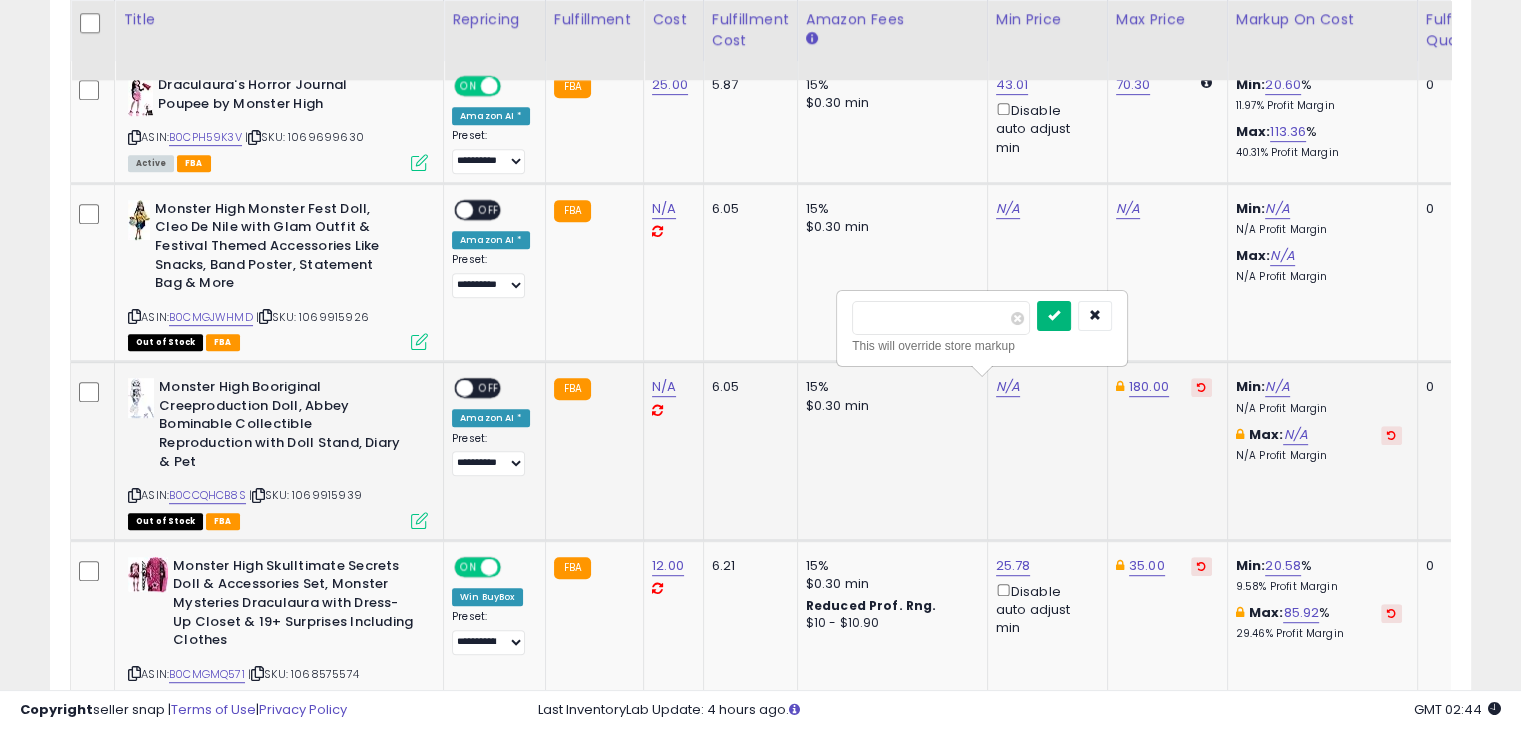 type on "***" 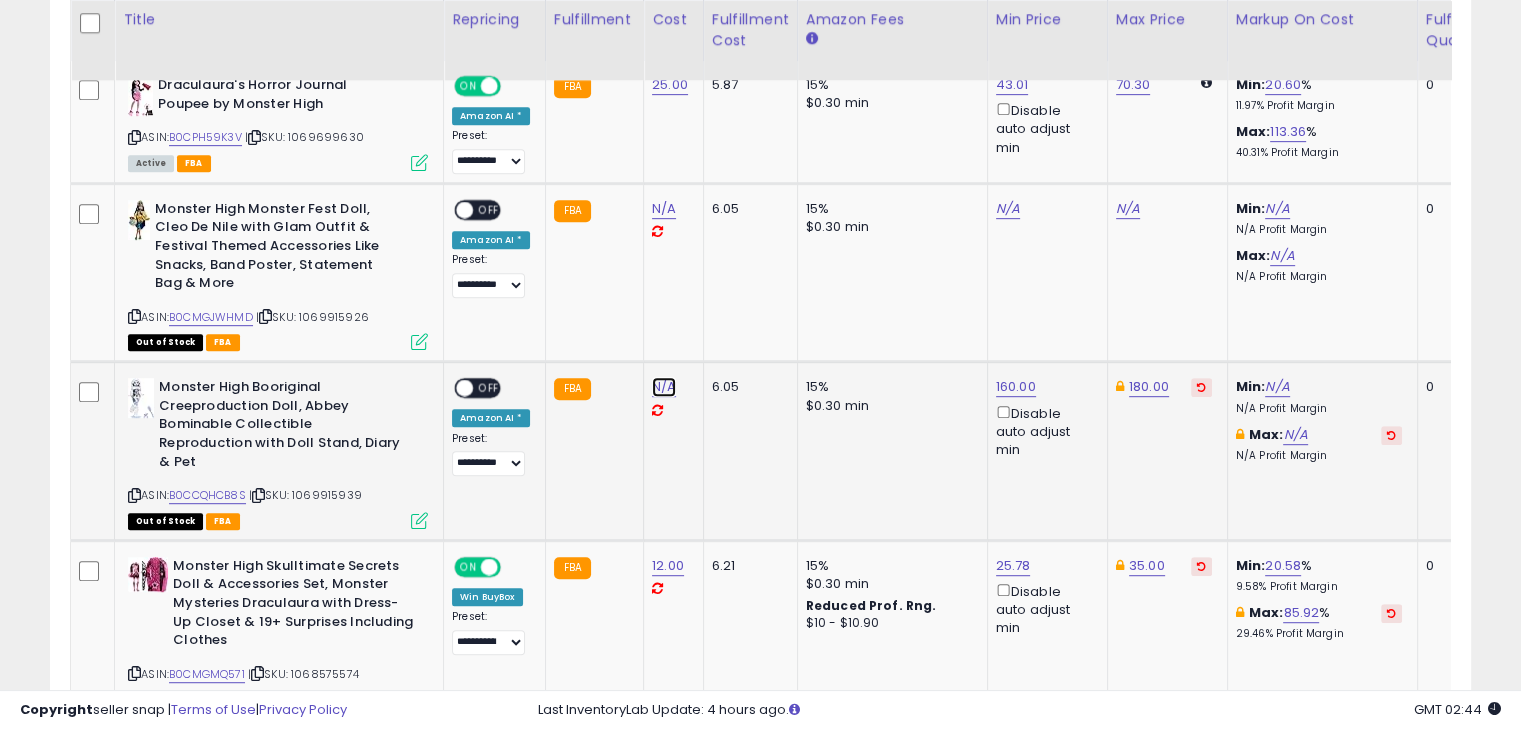 click on "N/A" at bounding box center (664, 209) 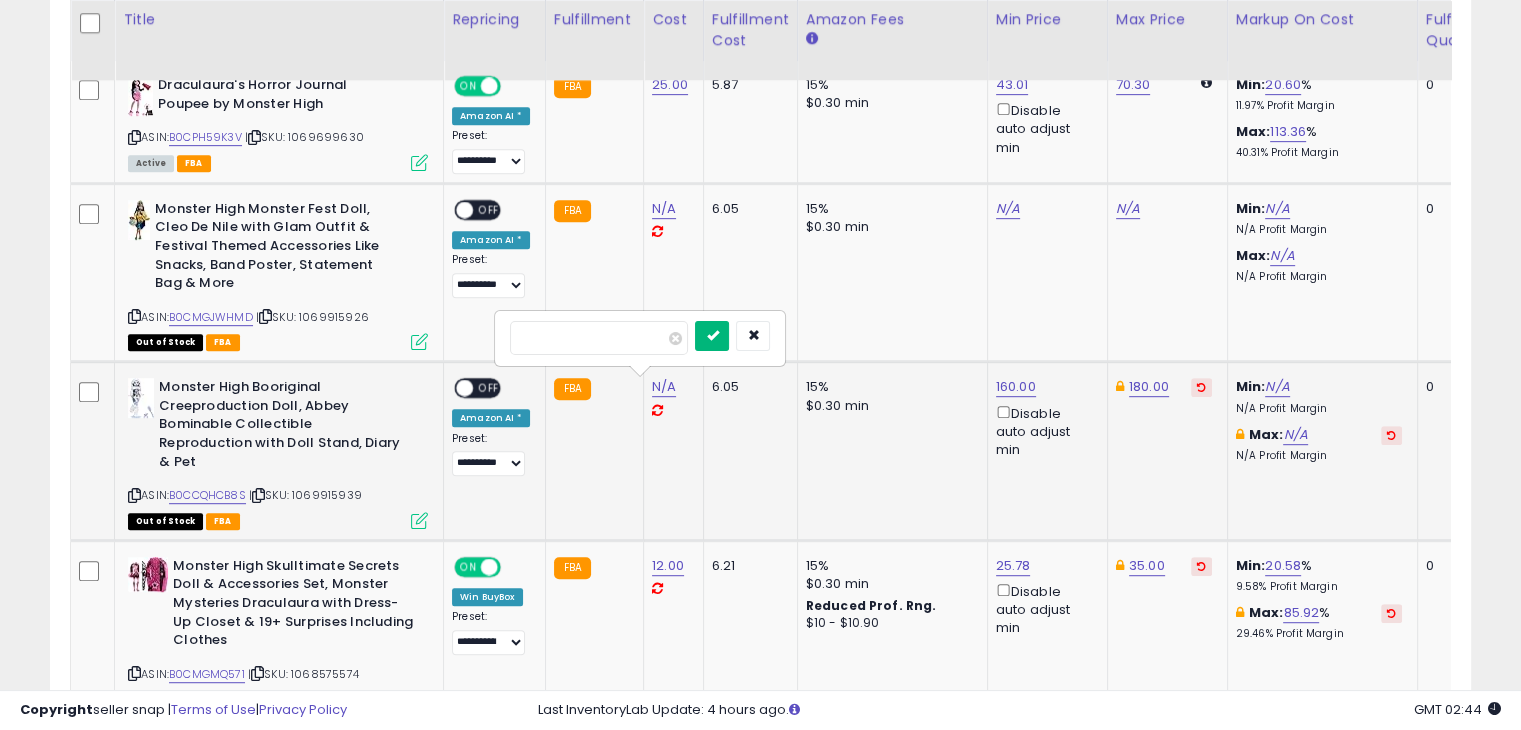 type on "**" 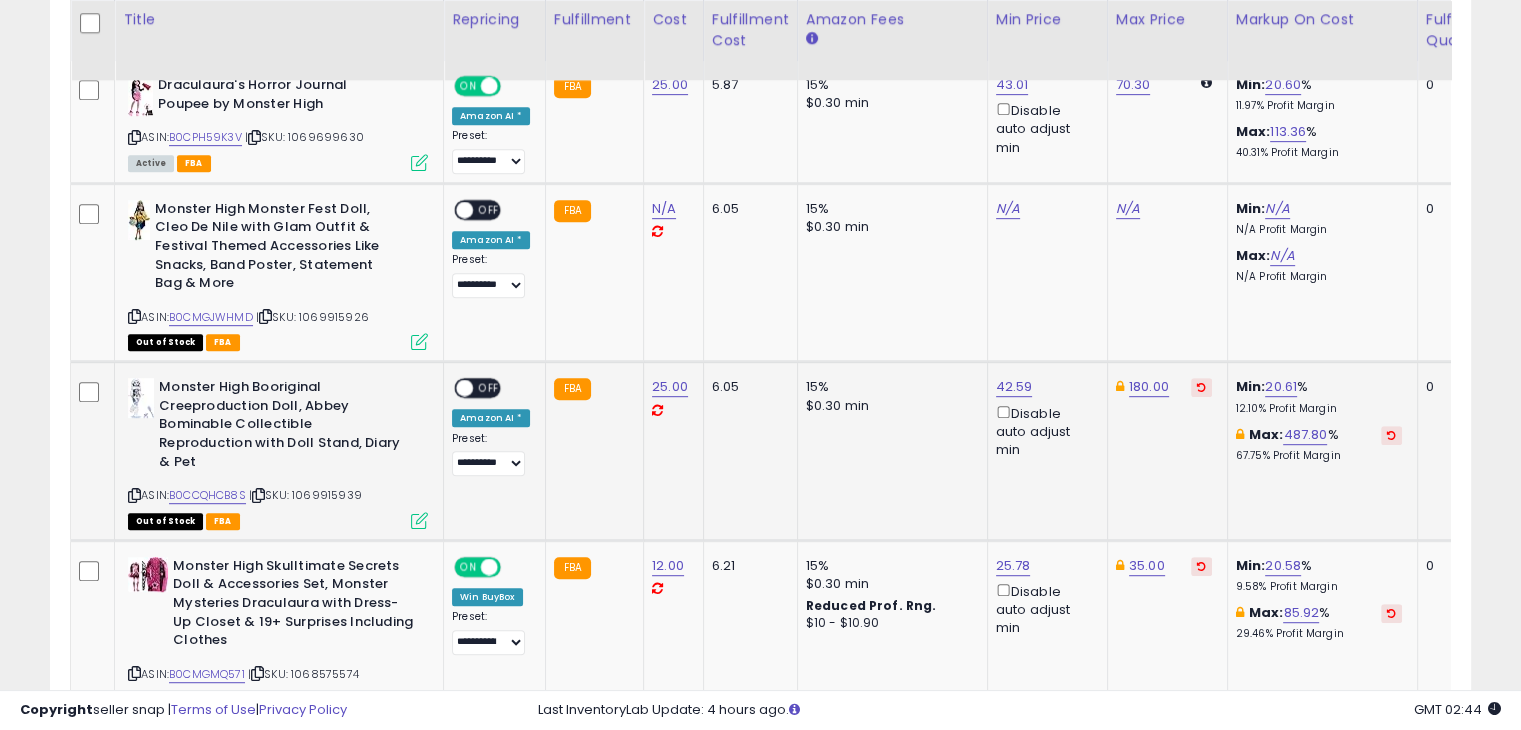click at bounding box center [464, 388] 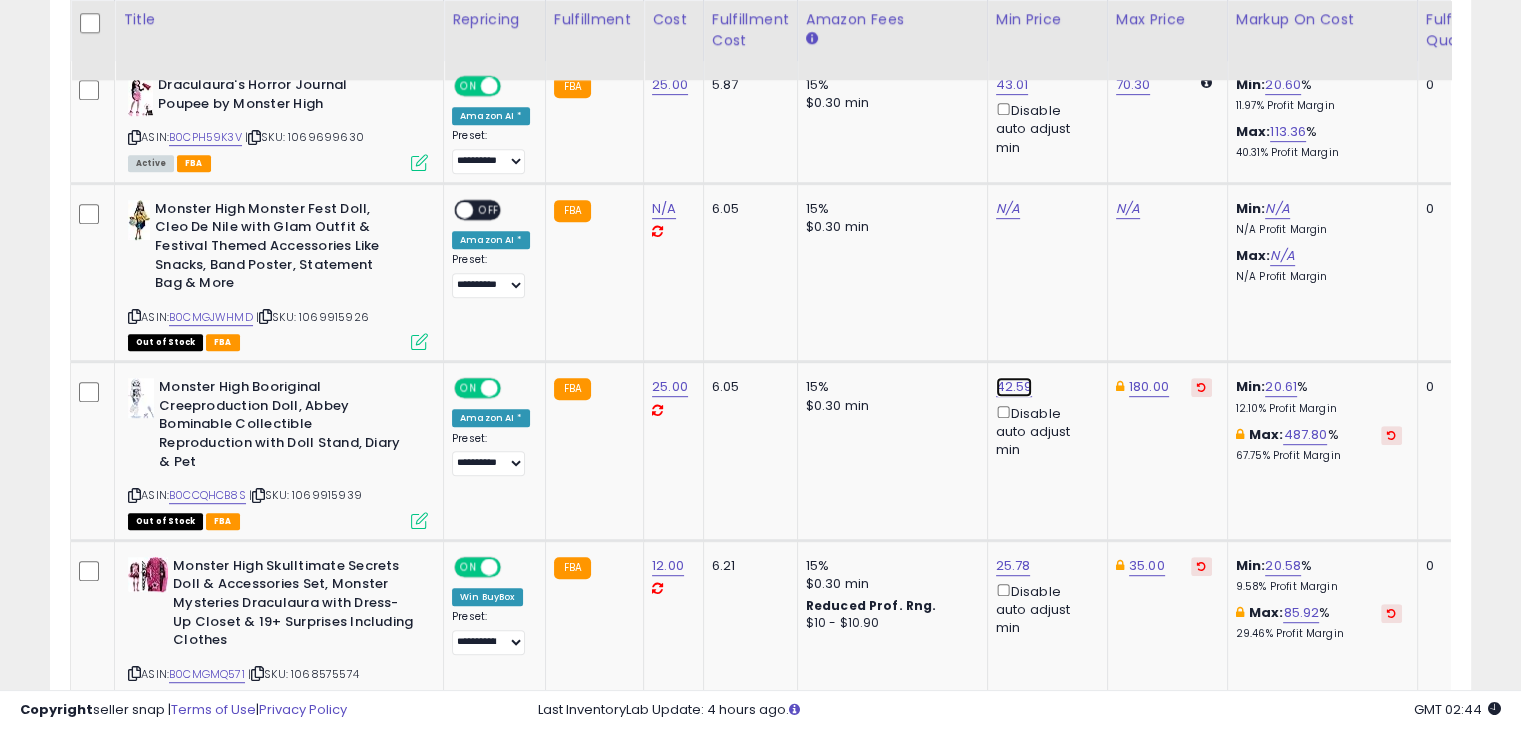 click on "42.59" at bounding box center [1012, 85] 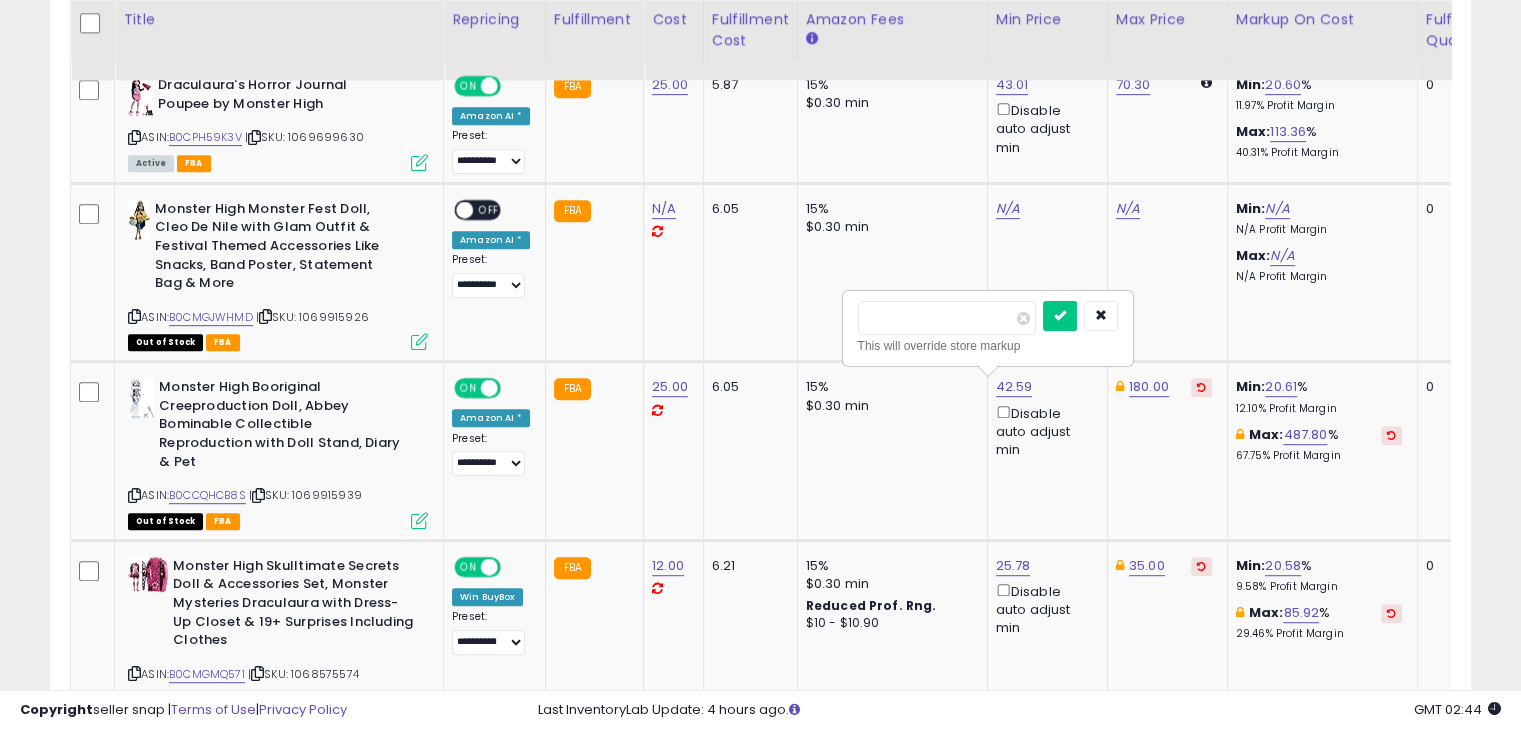 type on "*" 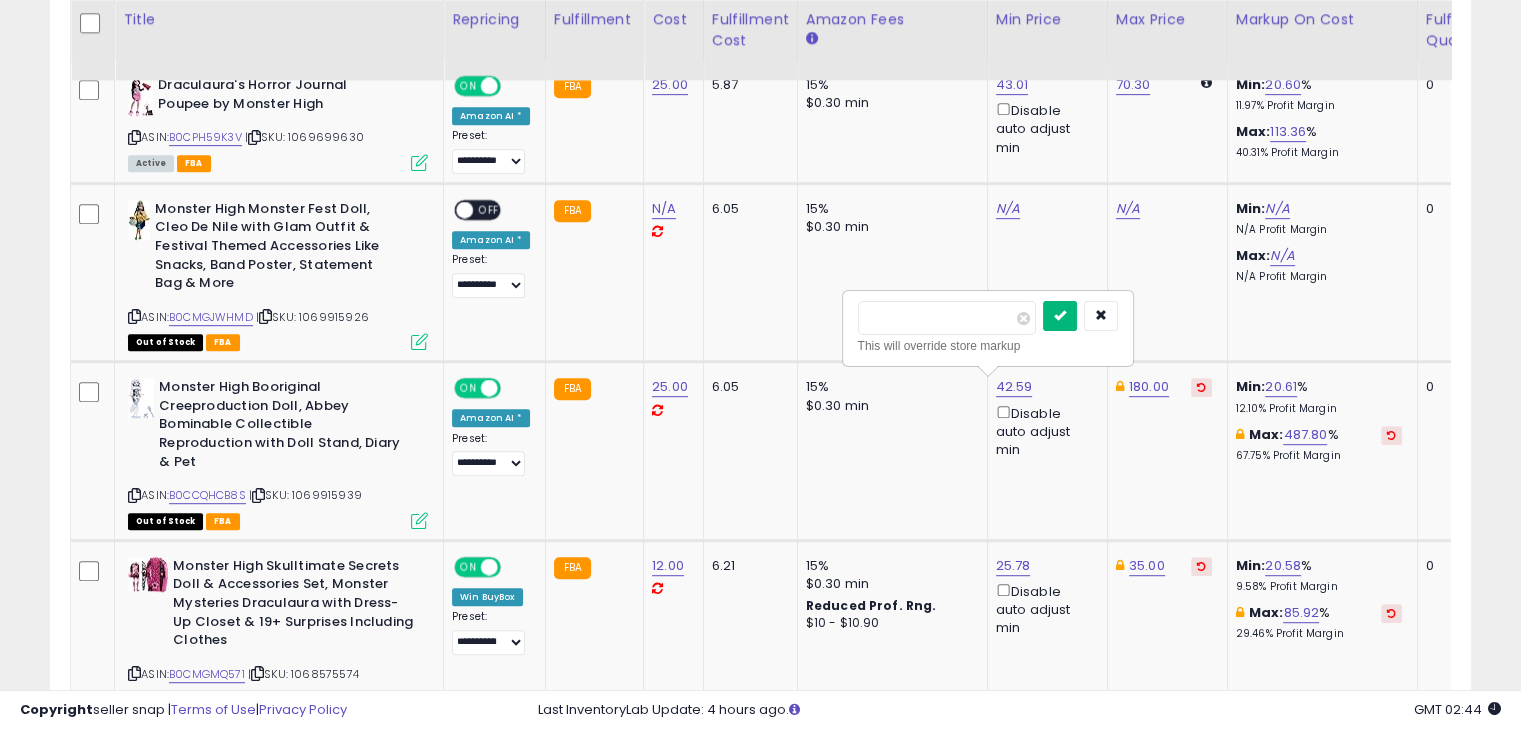 type on "***" 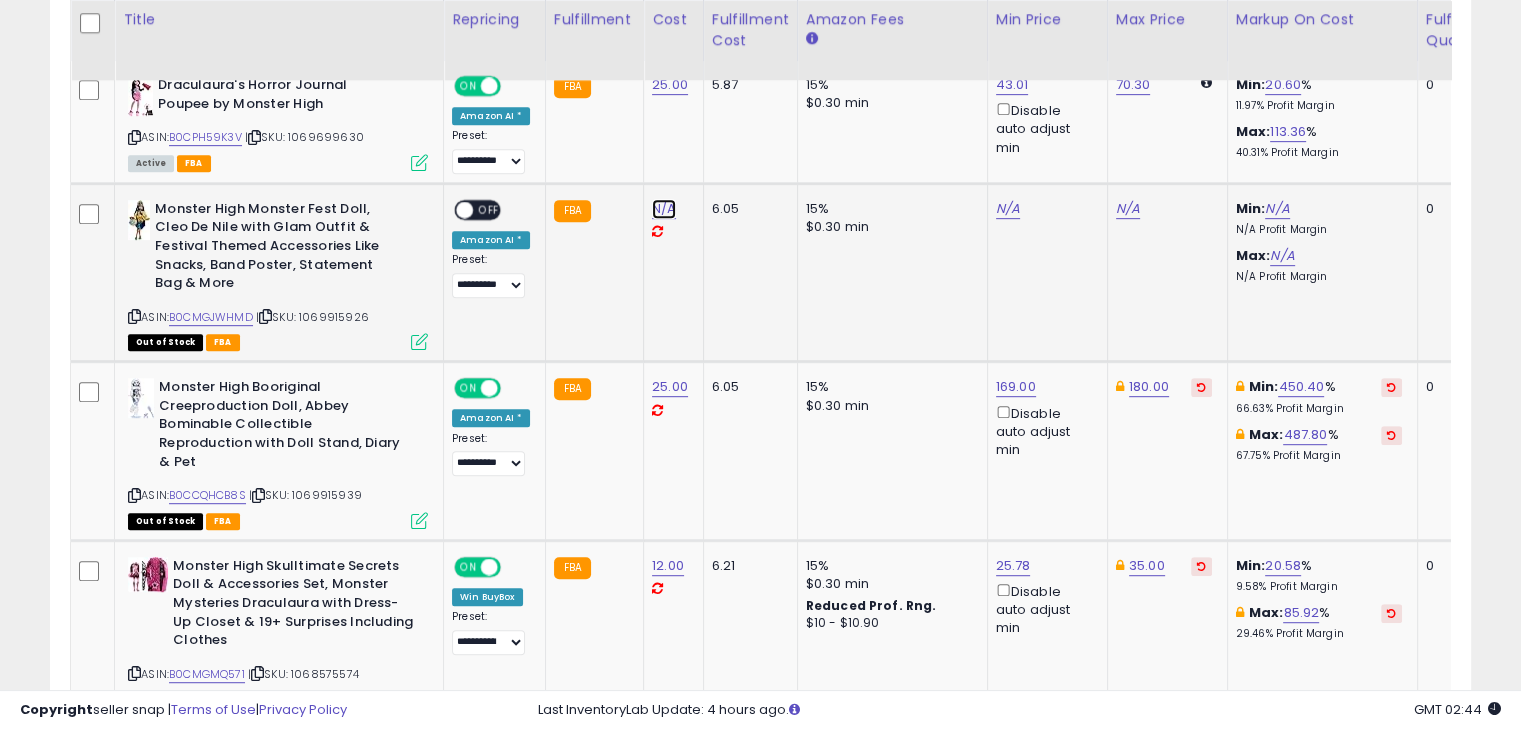click on "N/A" at bounding box center [664, 209] 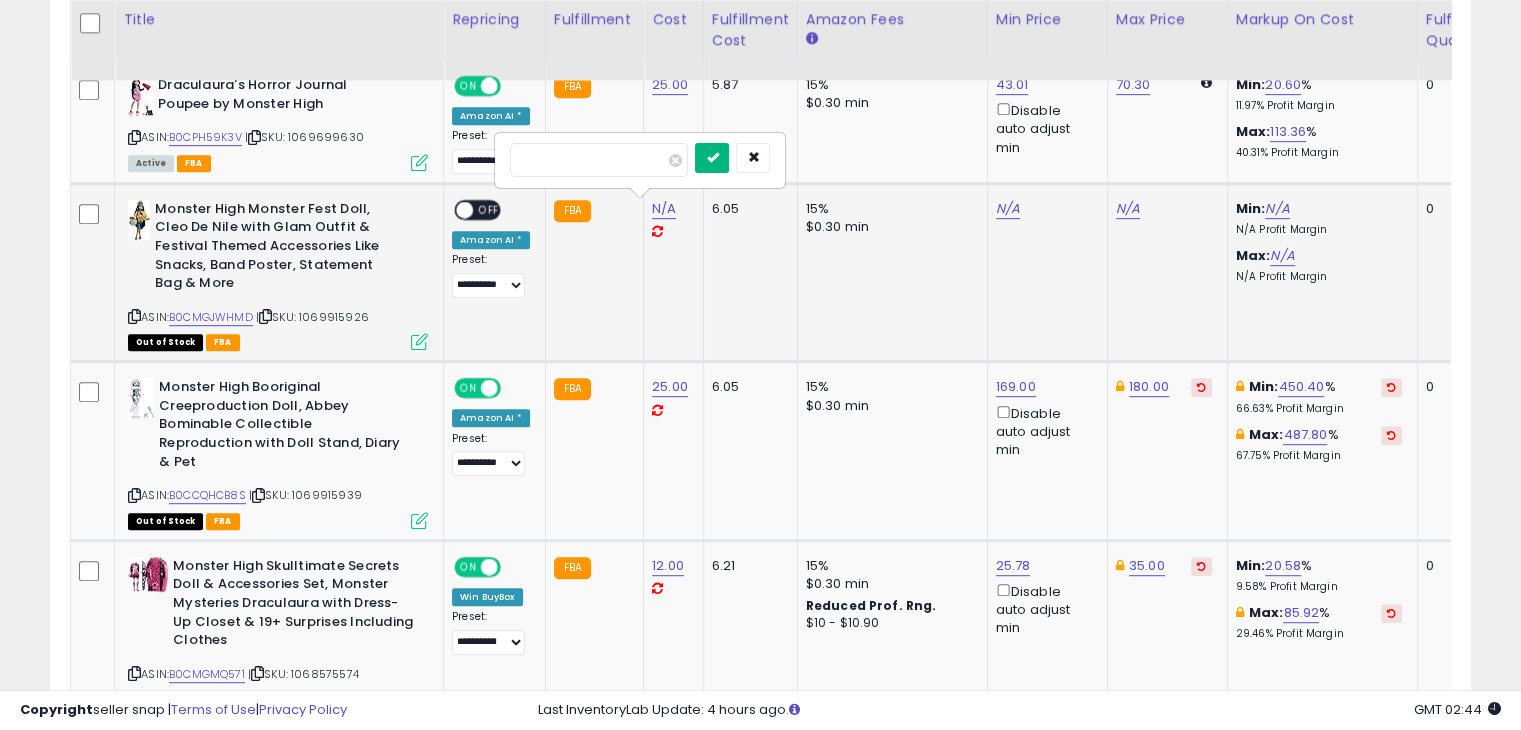 type on "*****" 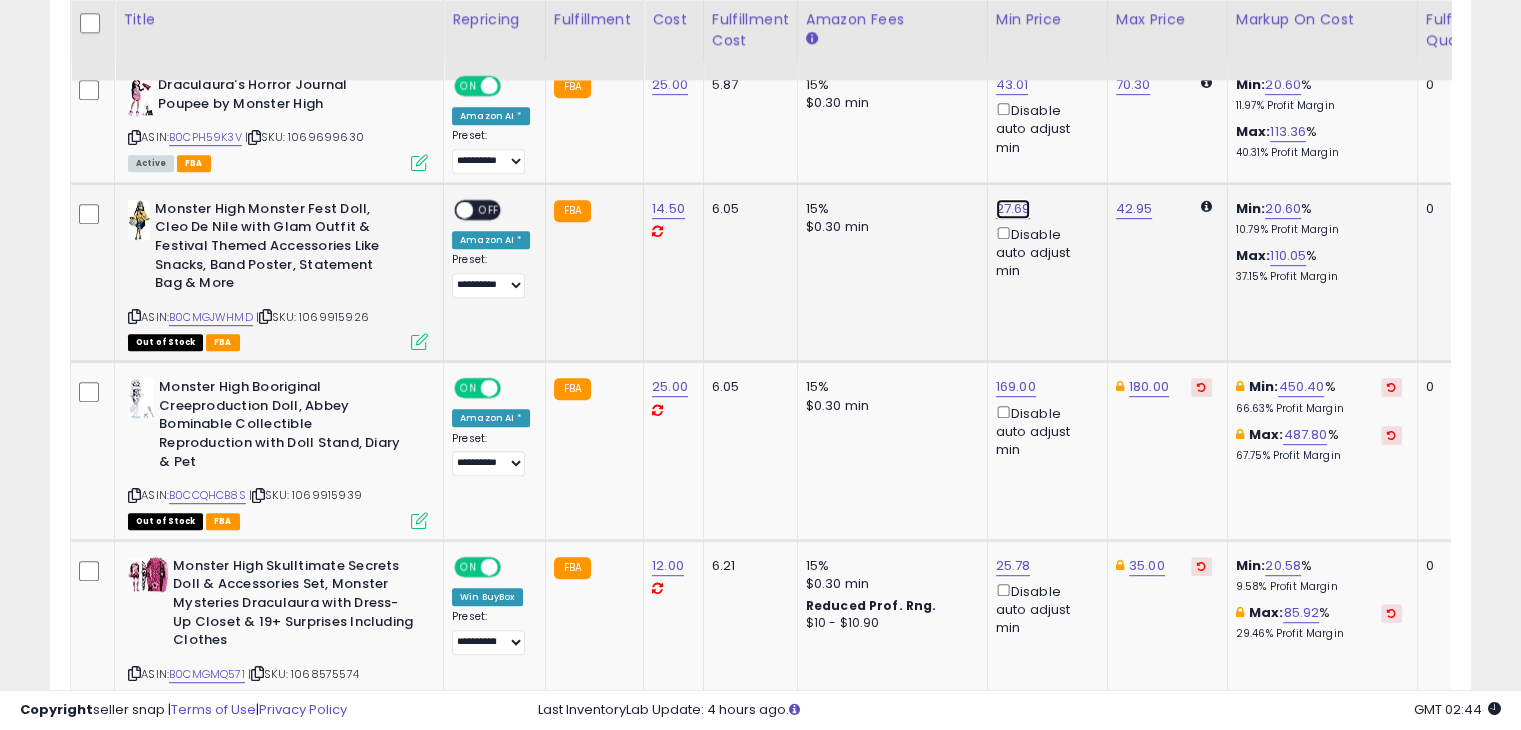 click on "27.69" at bounding box center [1012, 85] 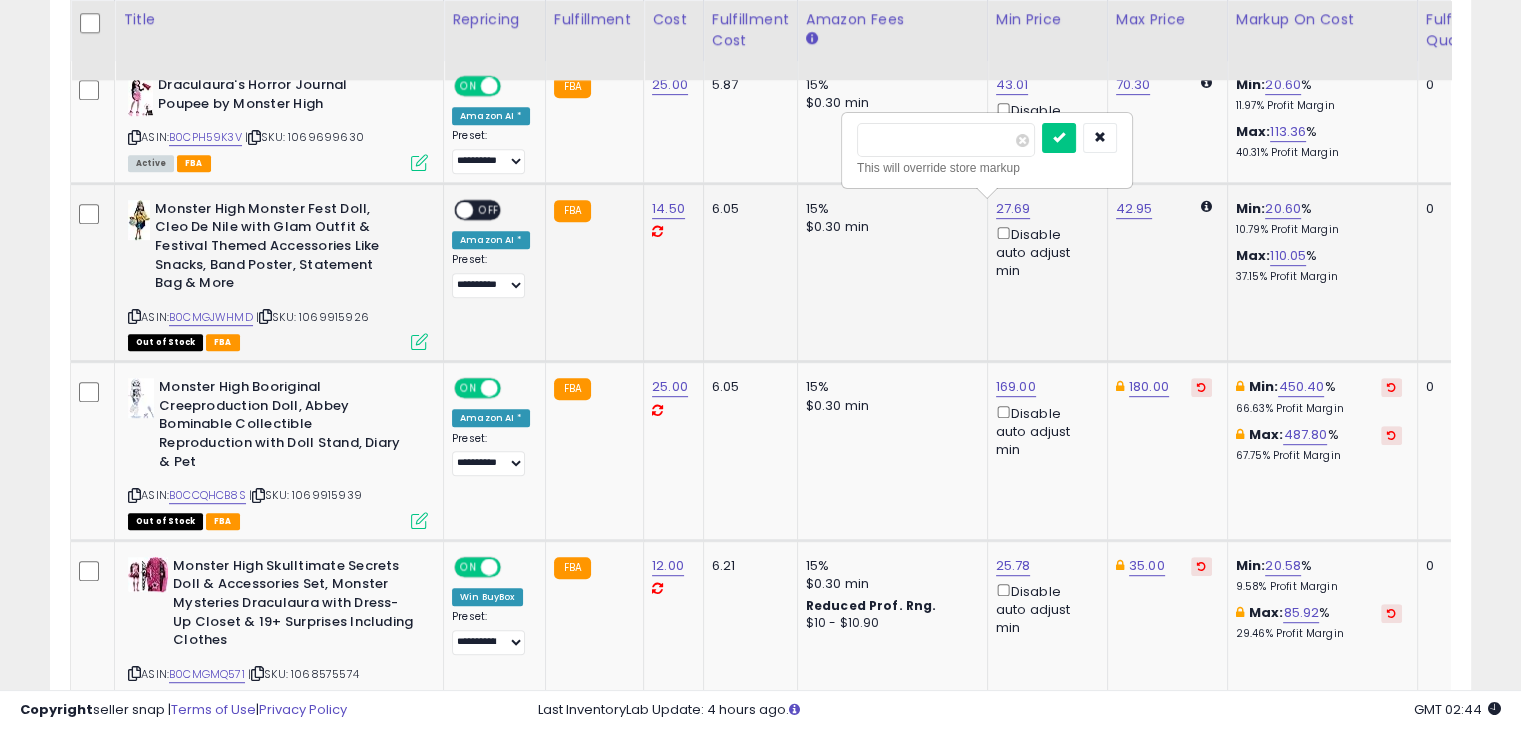 type on "*" 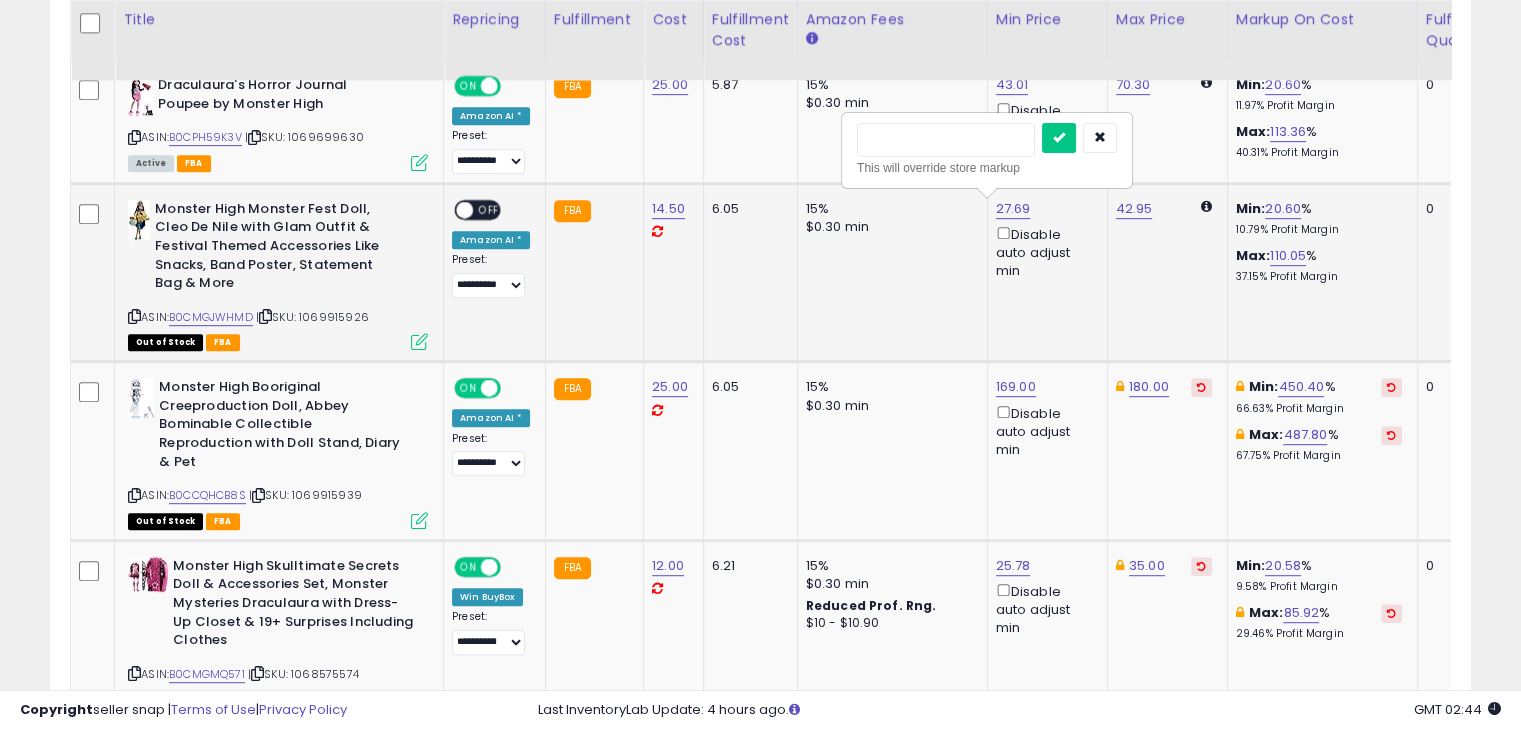 type on "**" 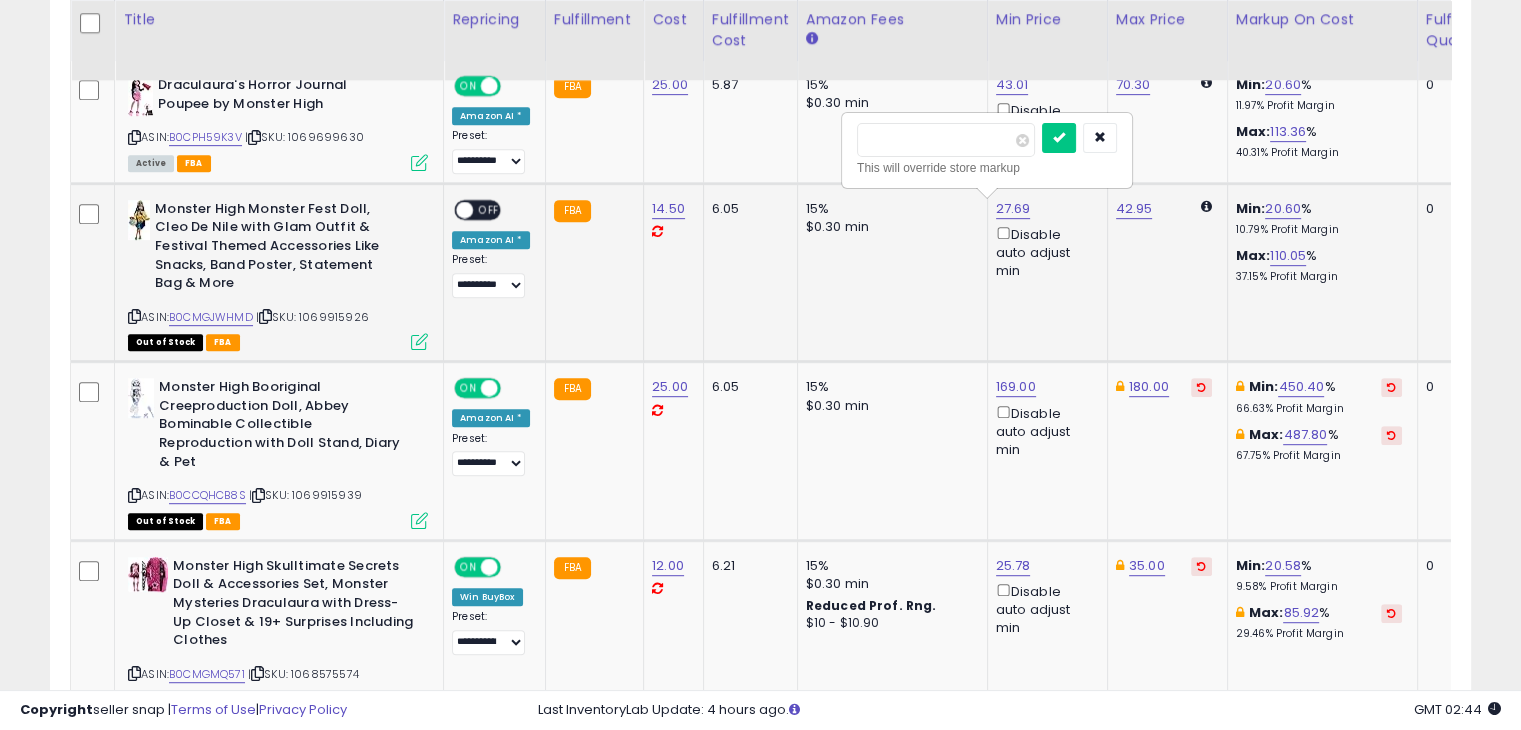 click at bounding box center [1059, 138] 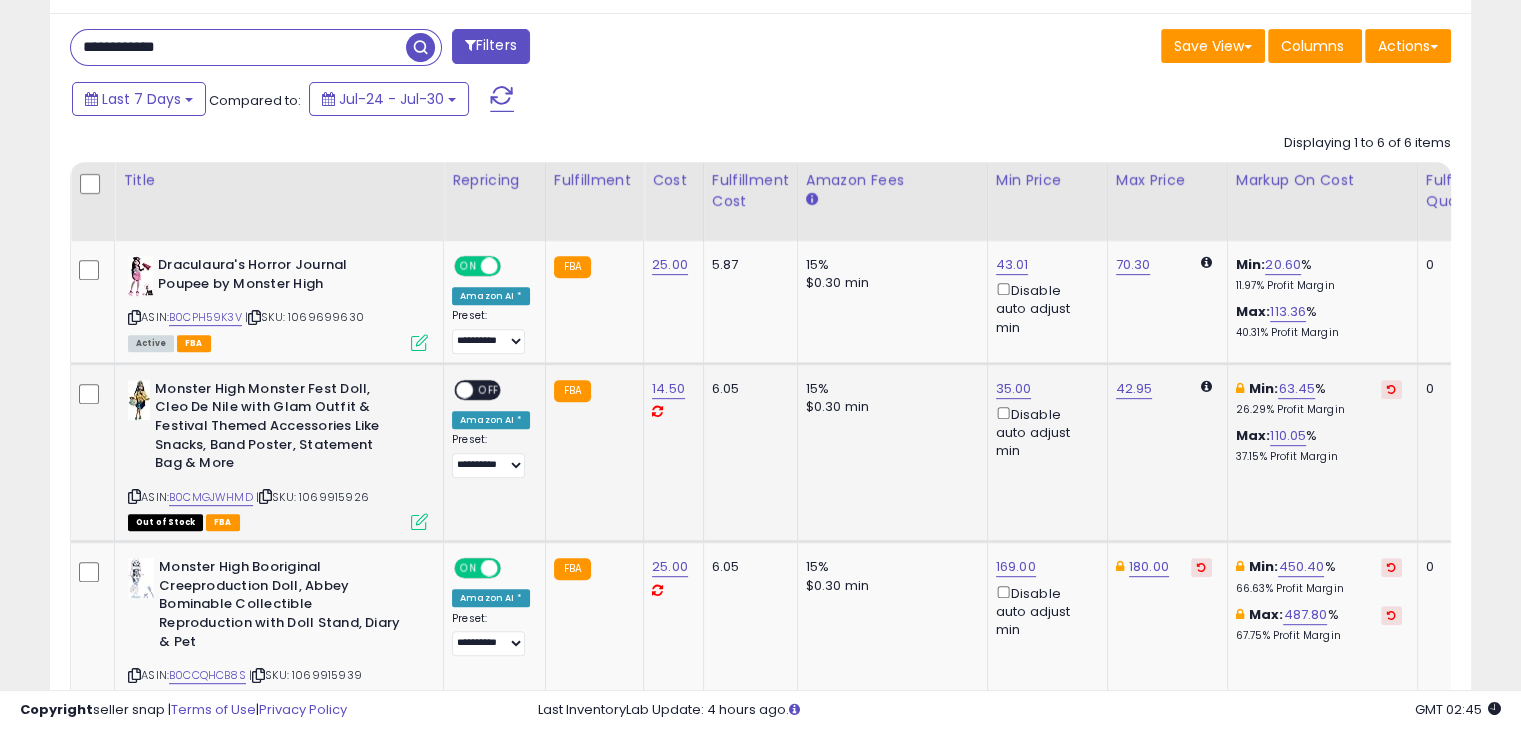 scroll, scrollTop: 781, scrollLeft: 0, axis: vertical 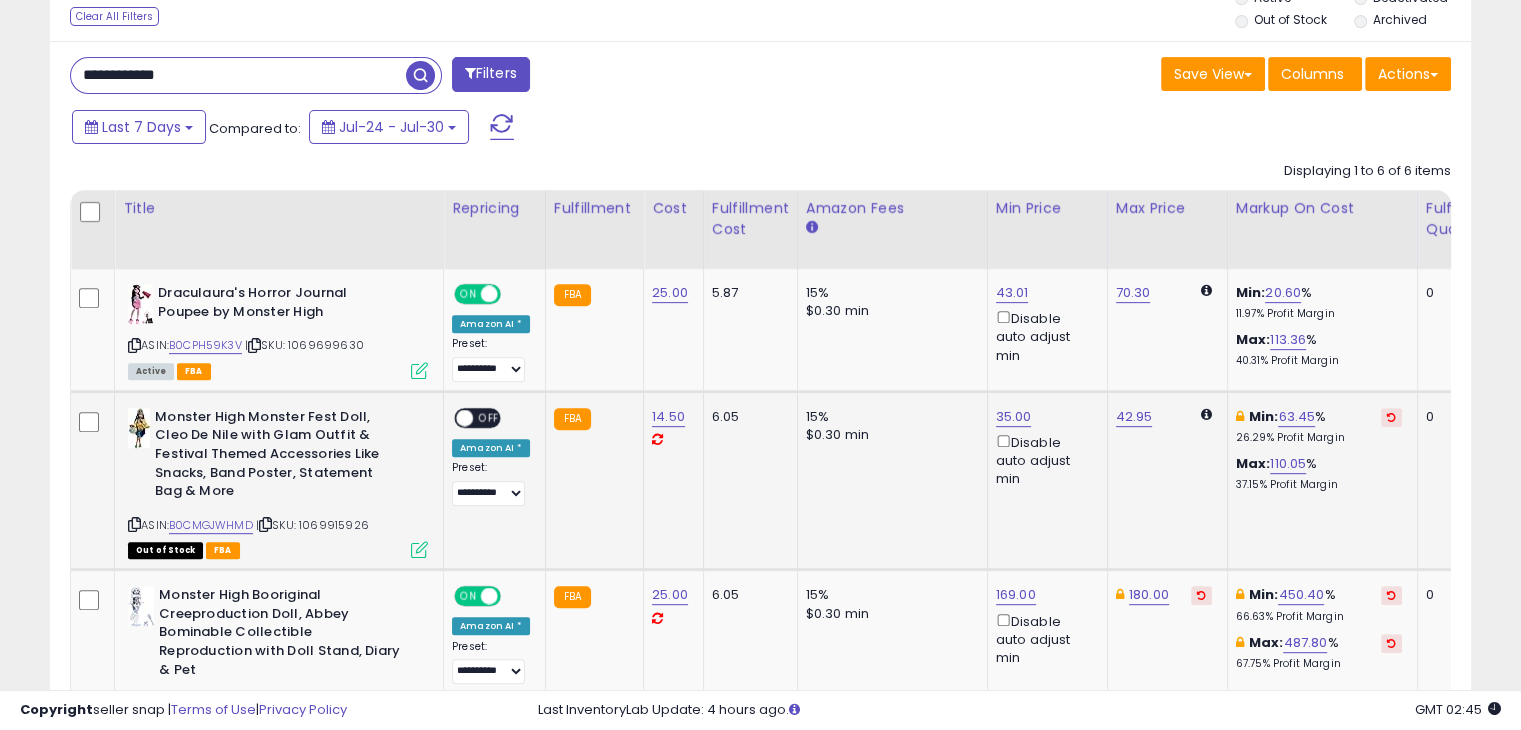 click on "**********" at bounding box center [238, 75] 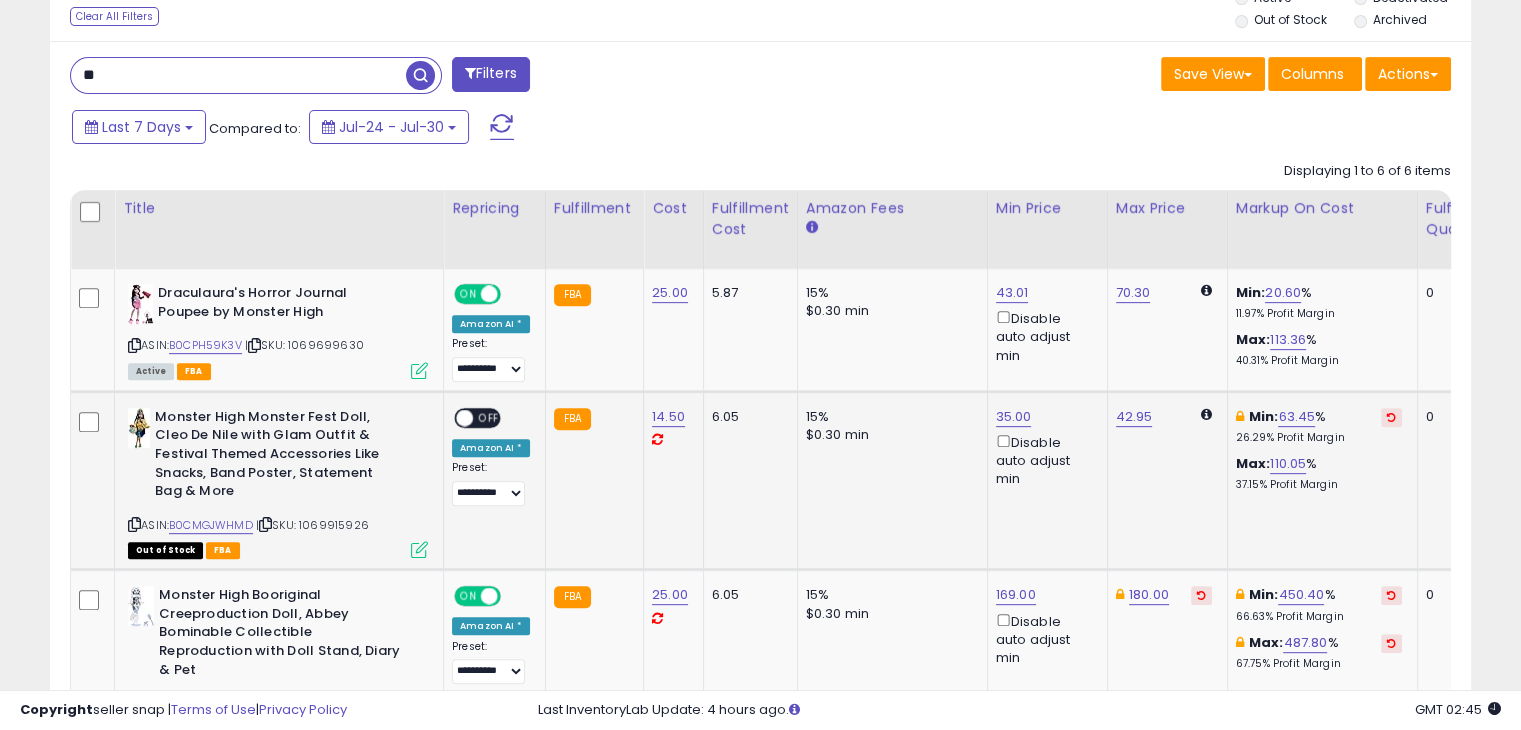 type on "*" 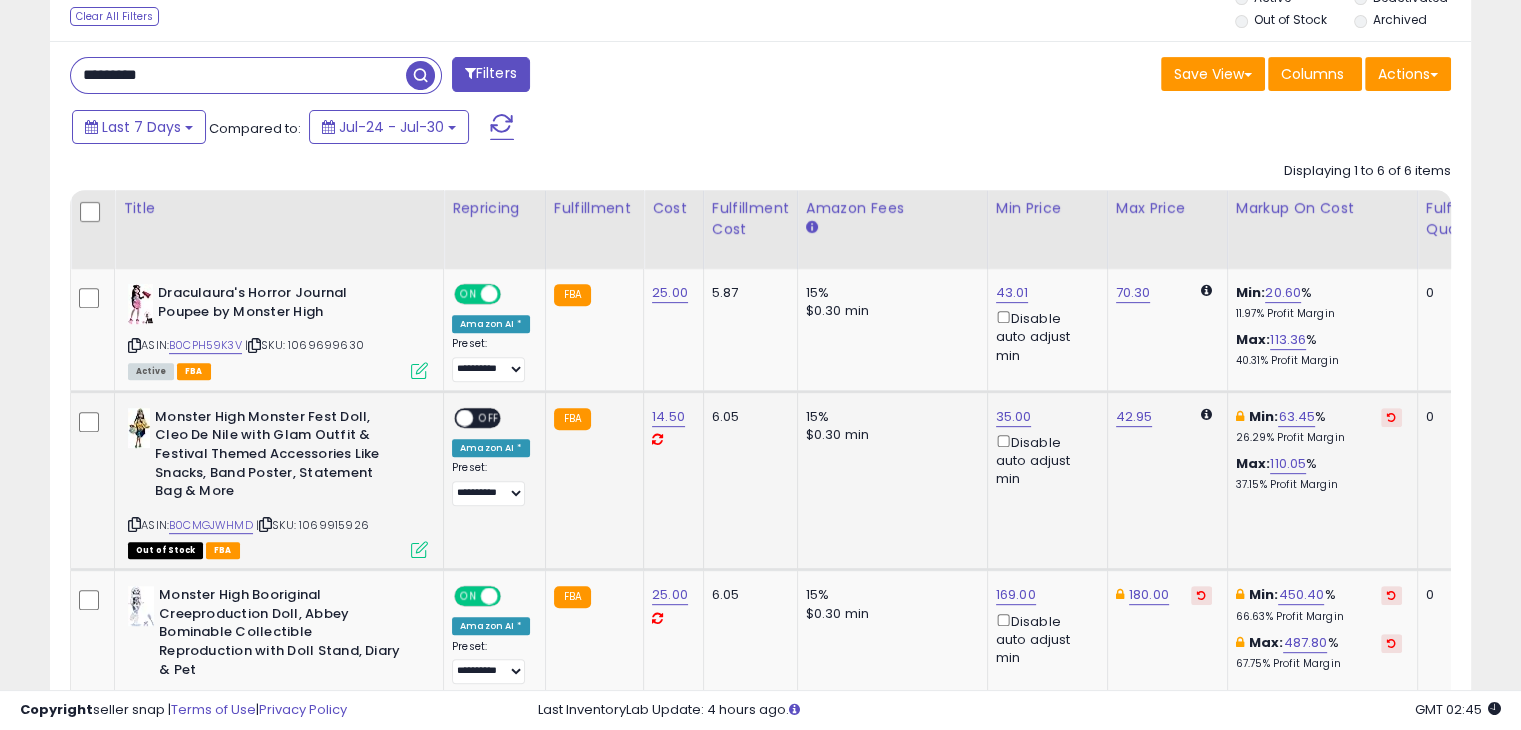 type on "*********" 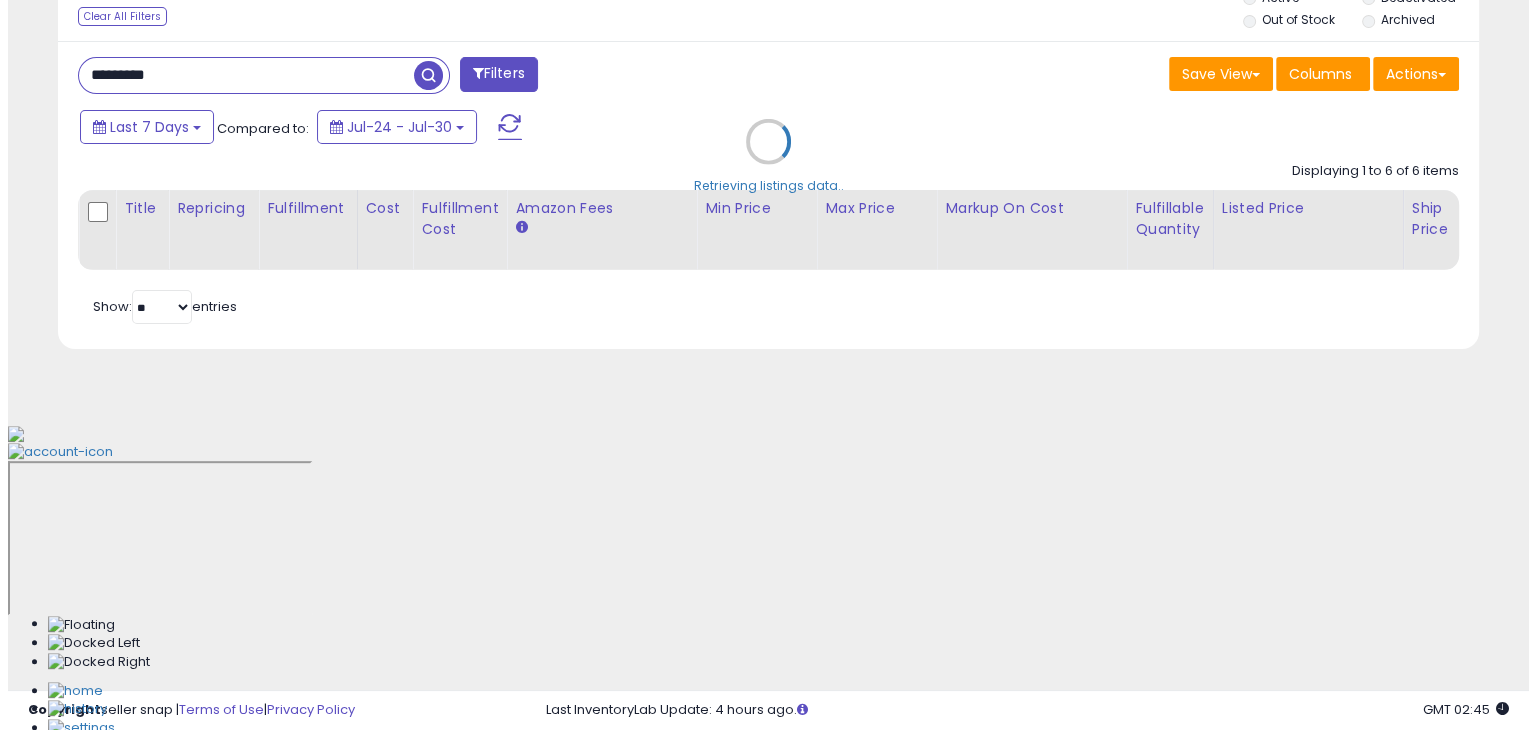 scroll, scrollTop: 489, scrollLeft: 0, axis: vertical 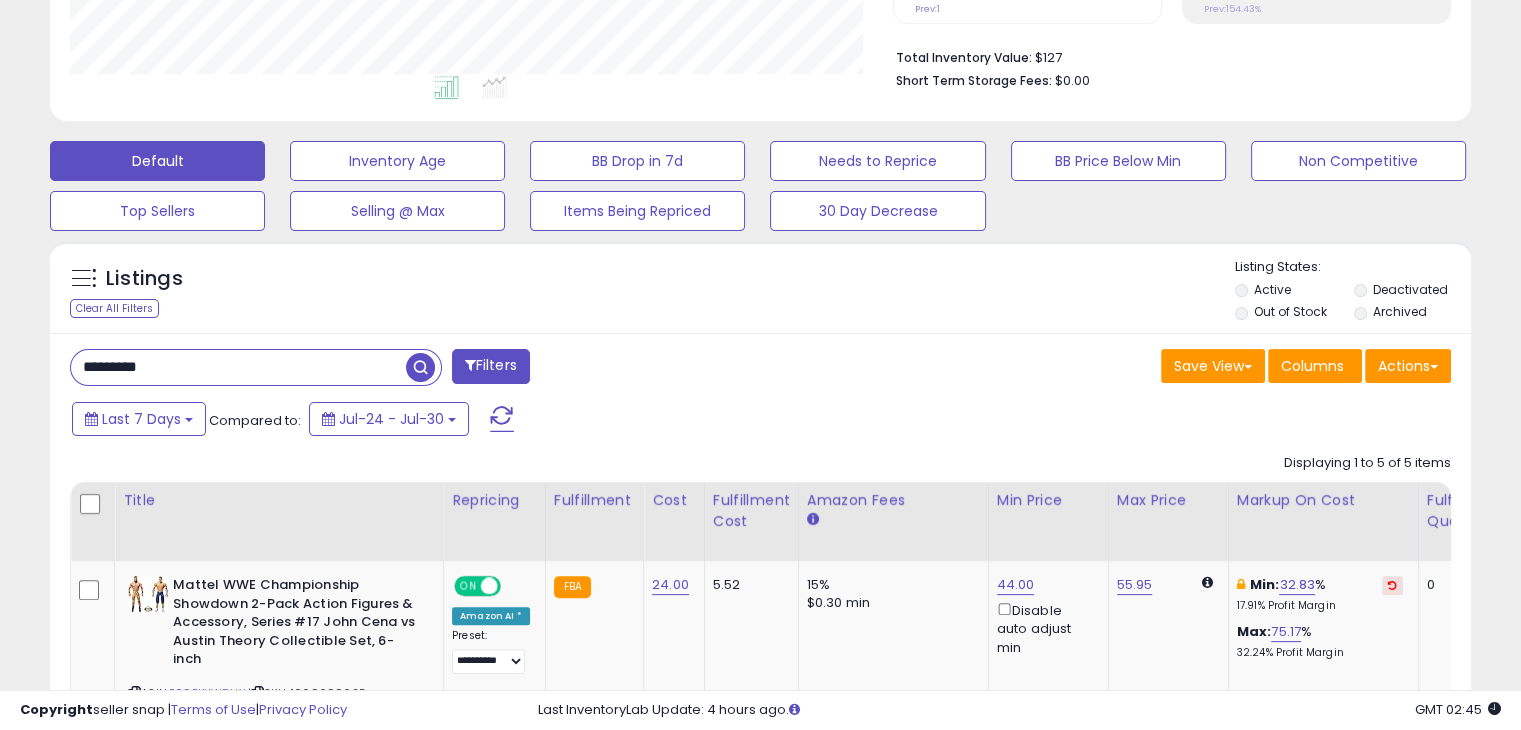 click on "*********
Filters
Save View
Save As New View
Update Current View" at bounding box center (760, 905) 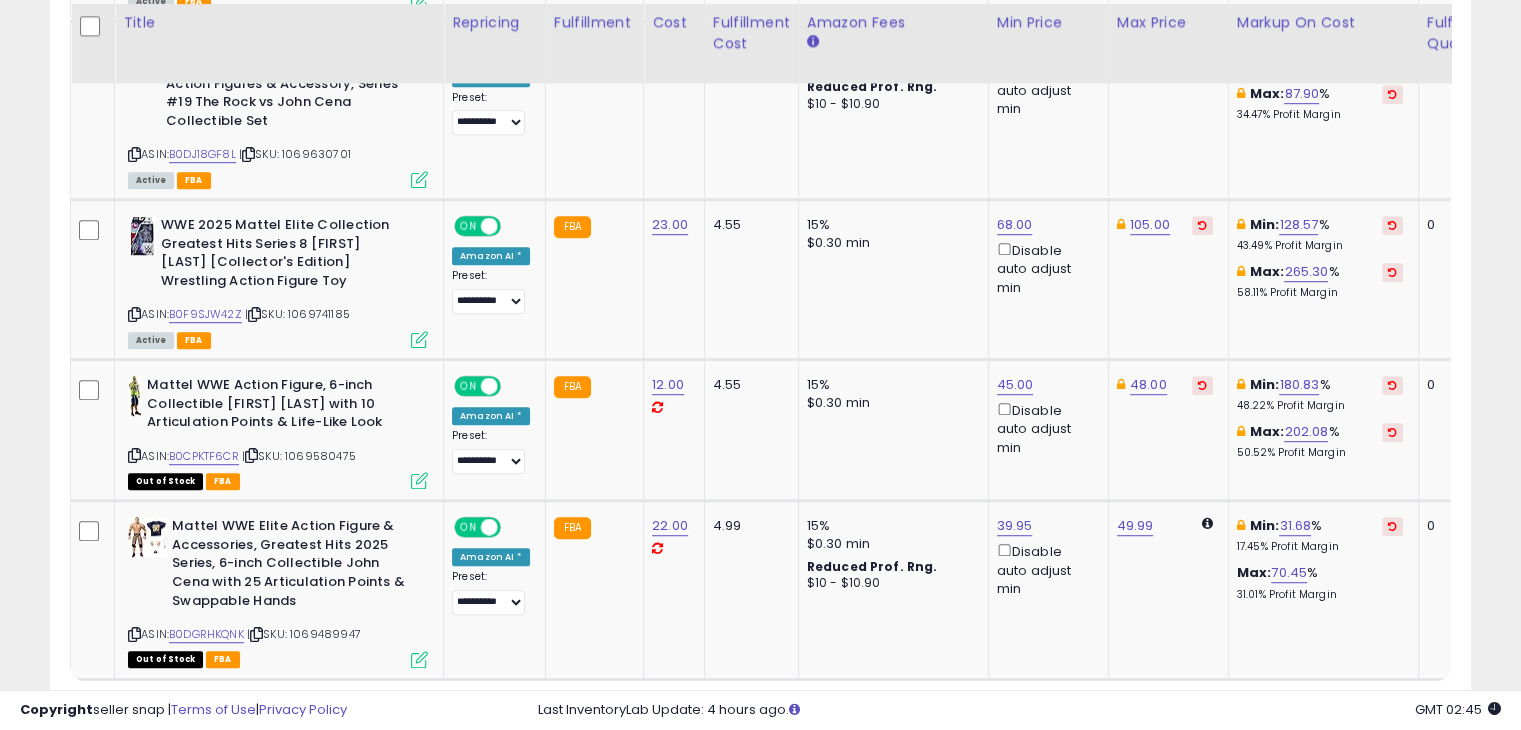 scroll, scrollTop: 1209, scrollLeft: 0, axis: vertical 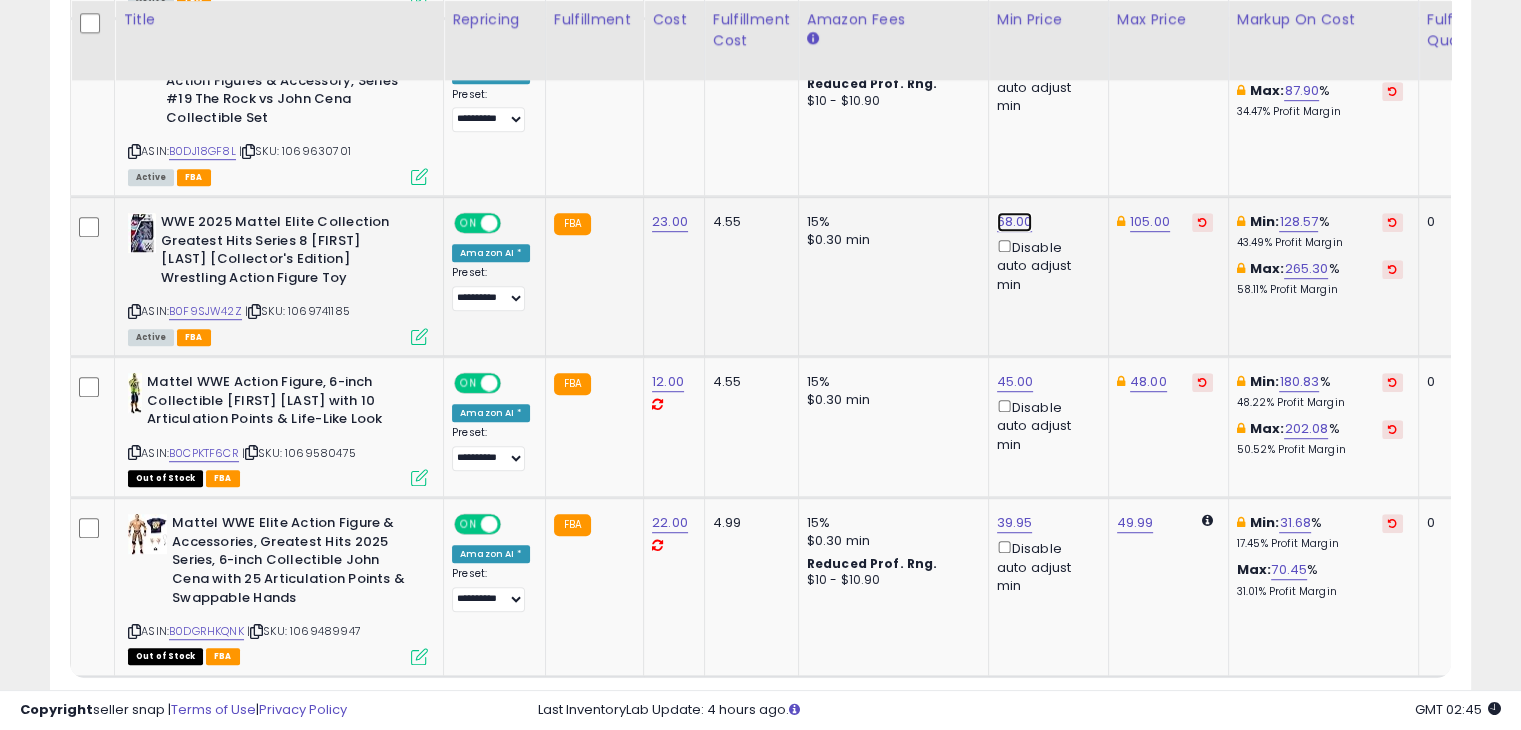 click on "68.00" at bounding box center [1016, -135] 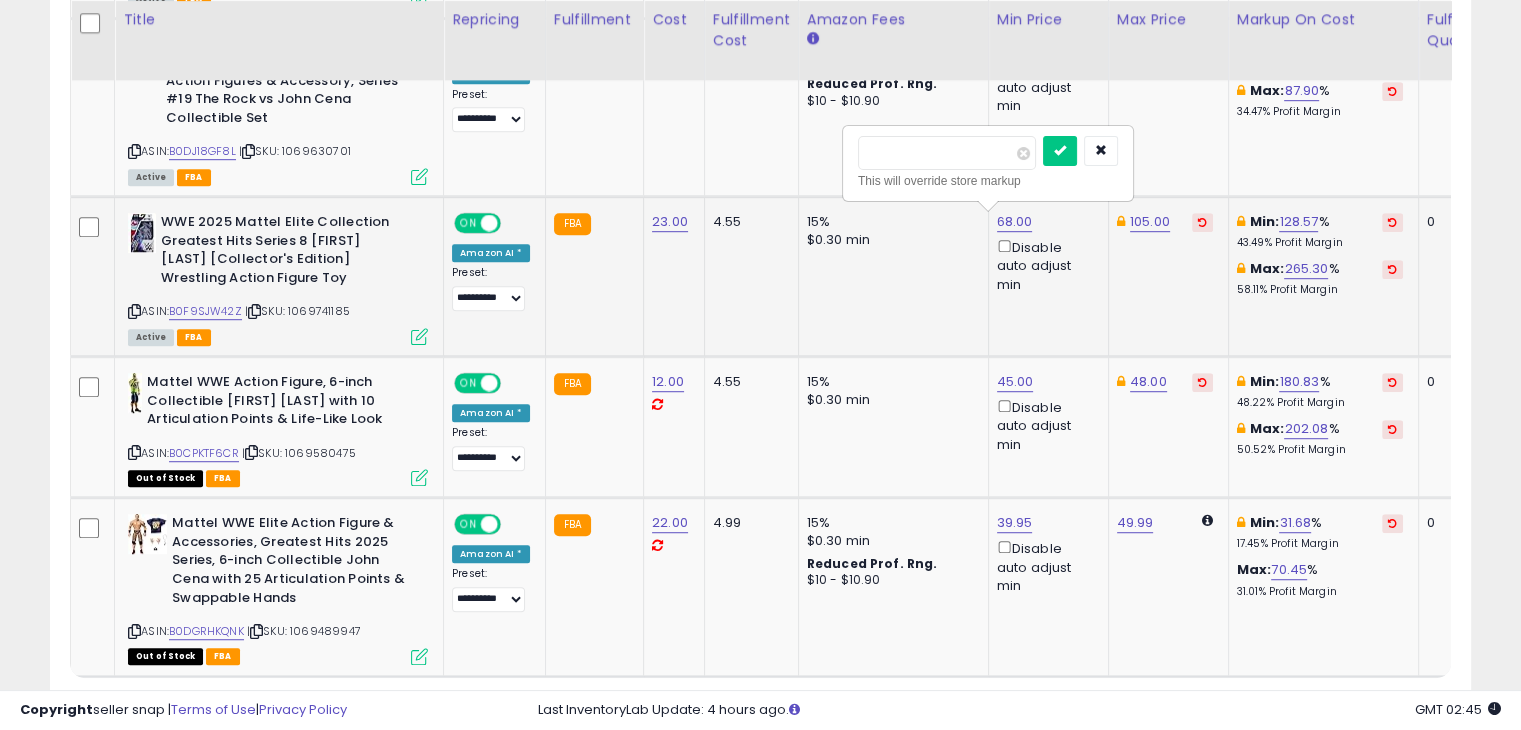type on "*" 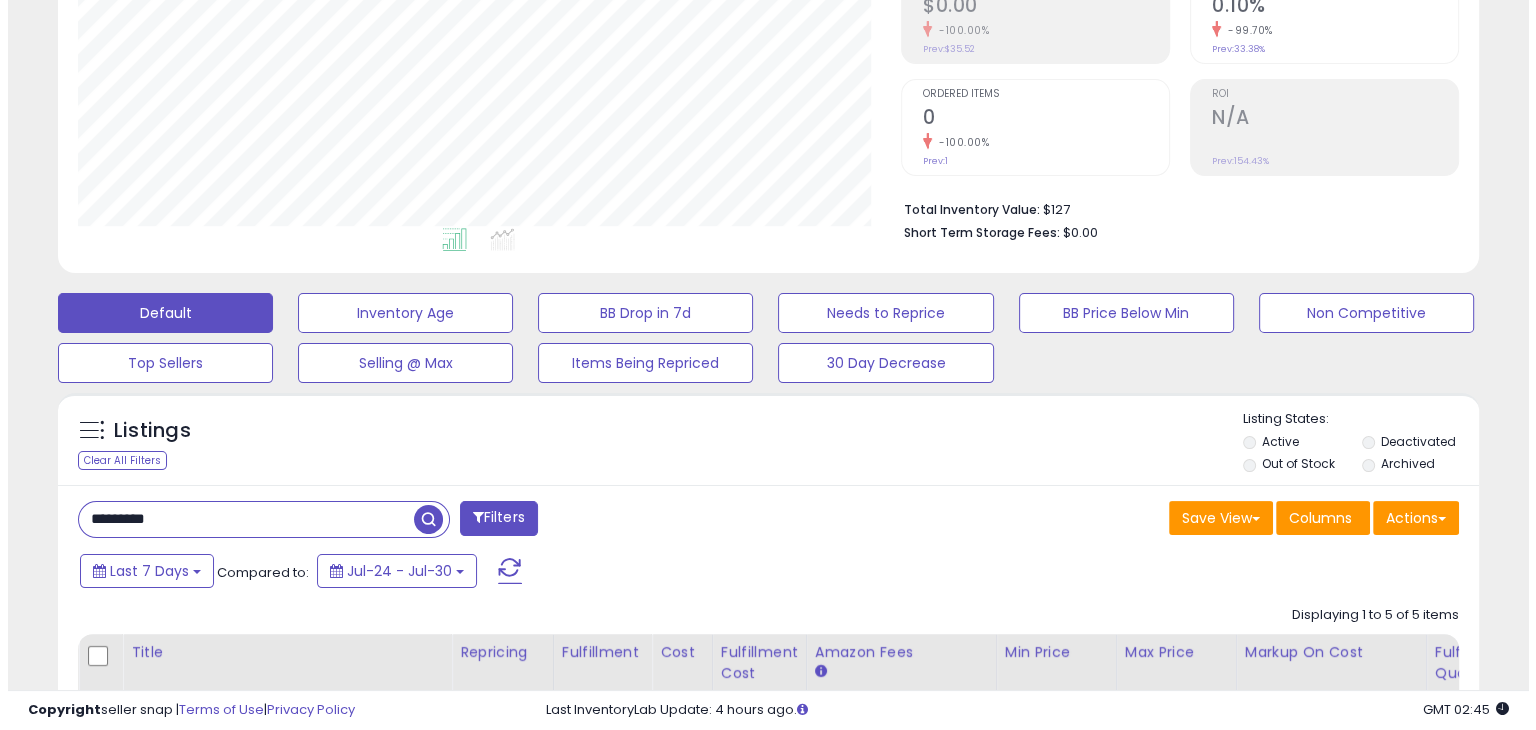 scroll, scrollTop: 323, scrollLeft: 0, axis: vertical 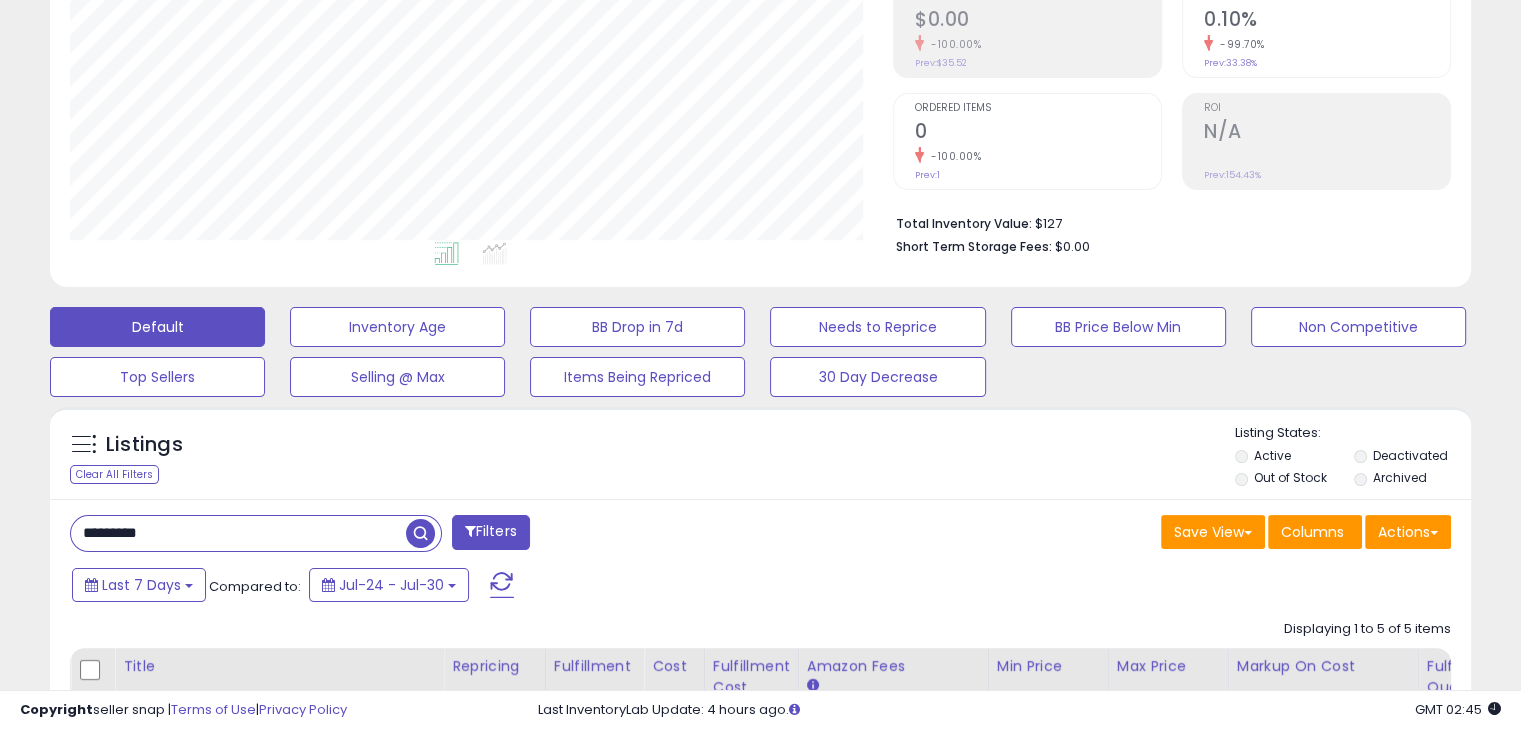 click on "*********" at bounding box center (238, 533) 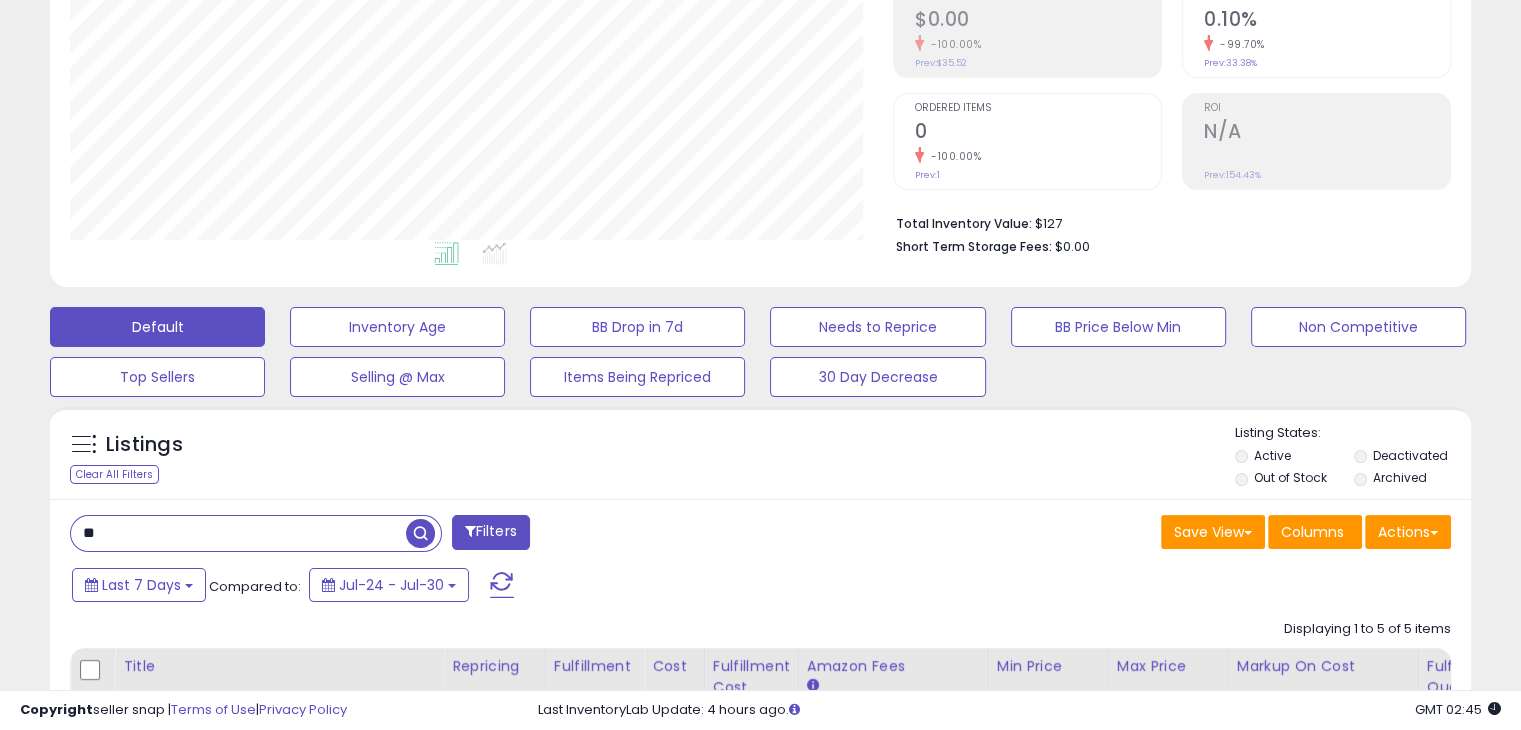 type on "*" 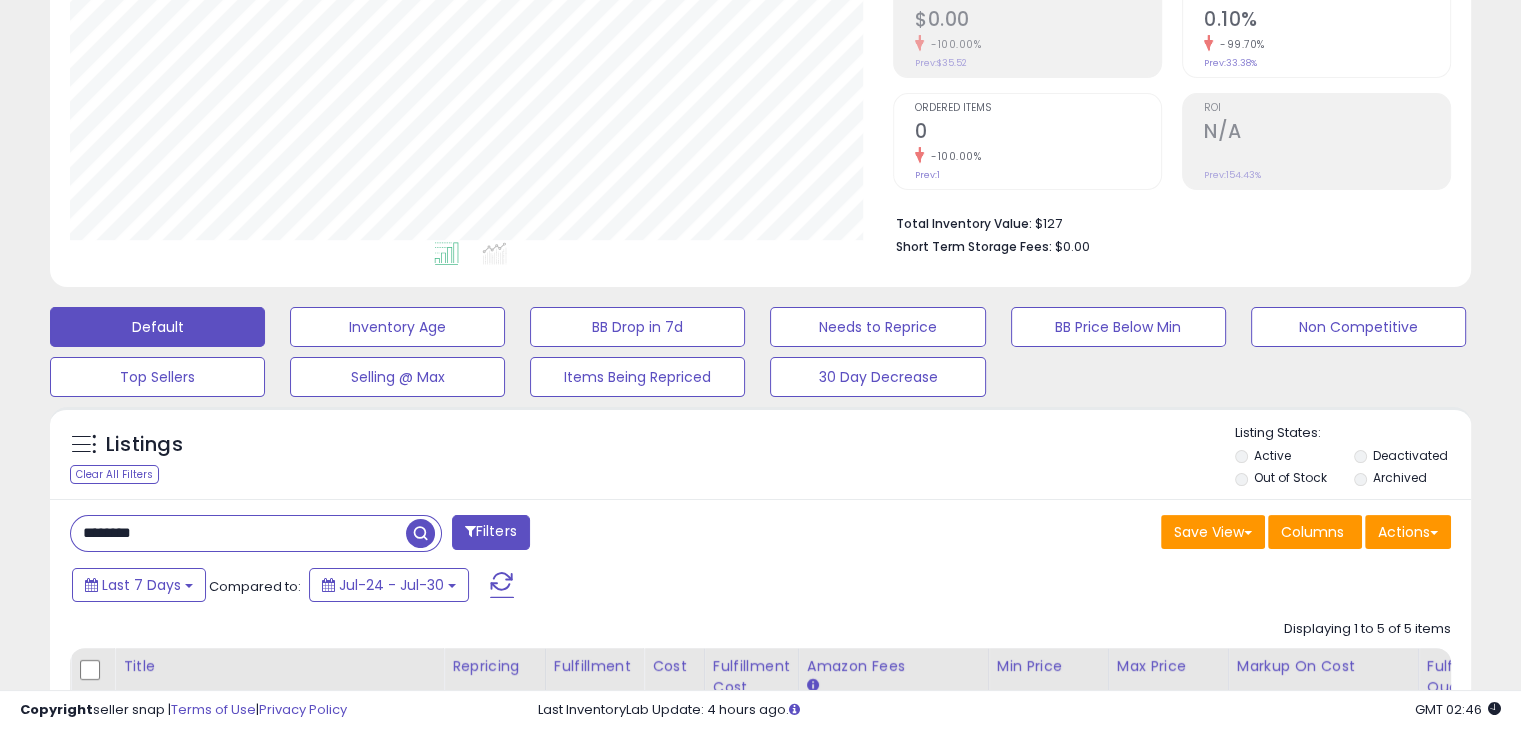 type on "********" 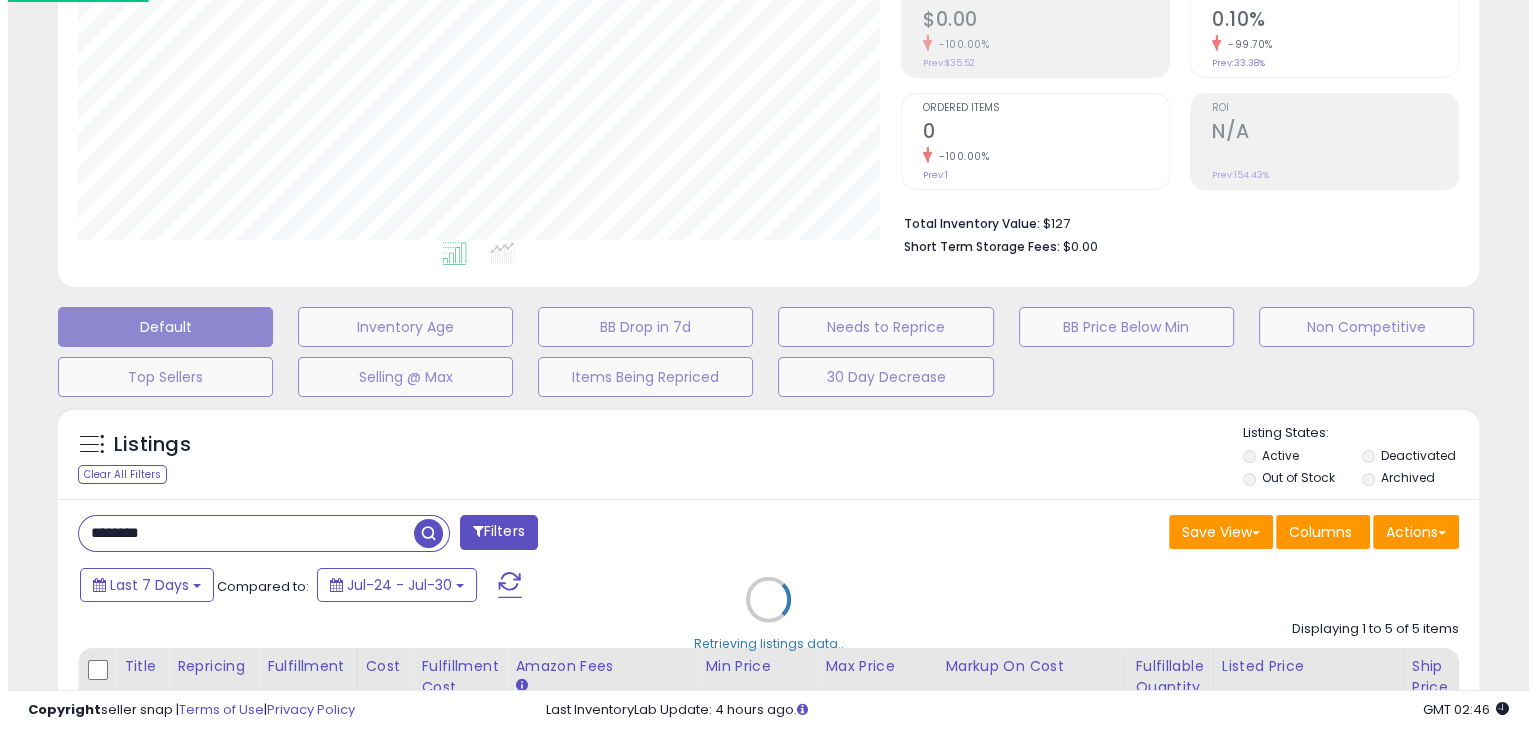 scroll, scrollTop: 999589, scrollLeft: 999168, axis: both 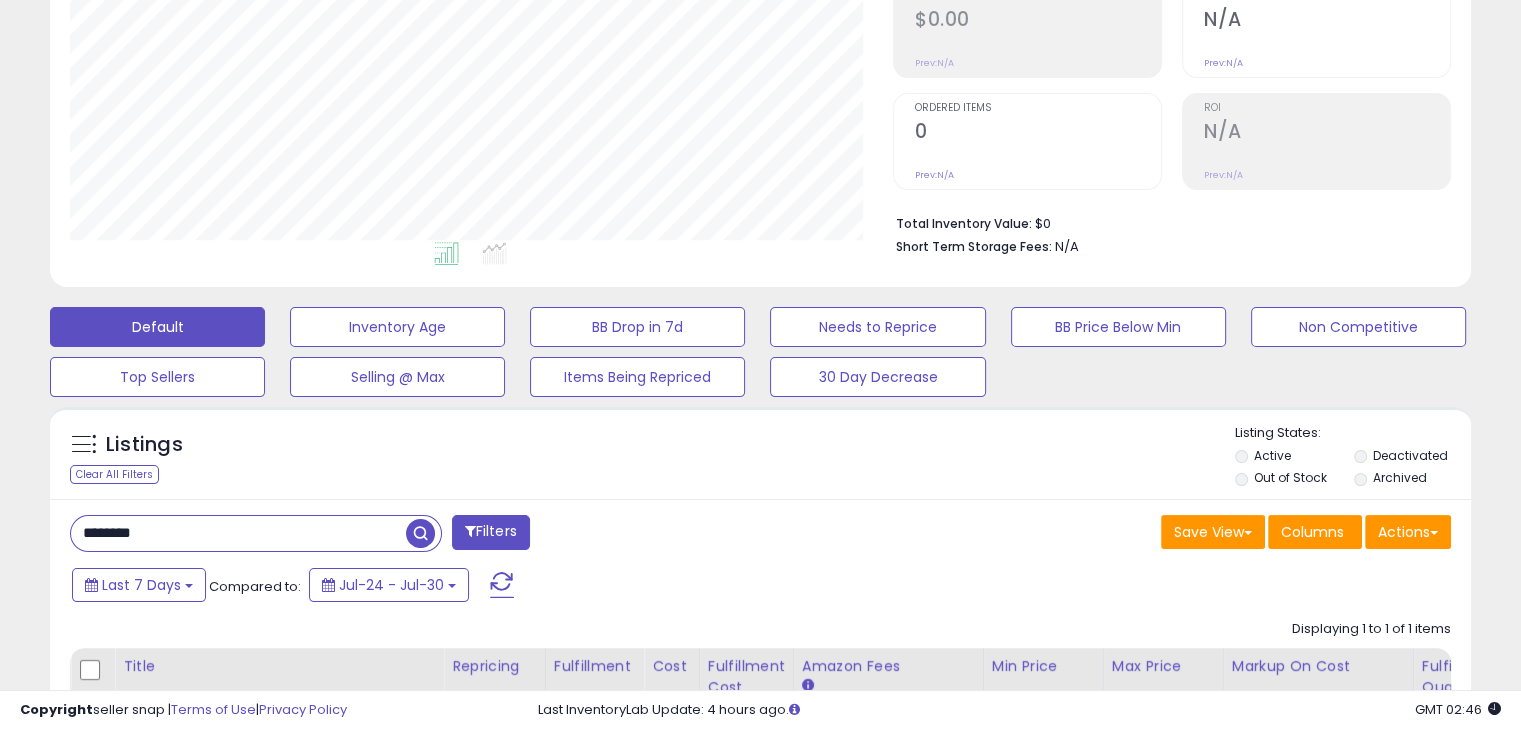 click at bounding box center (420, 533) 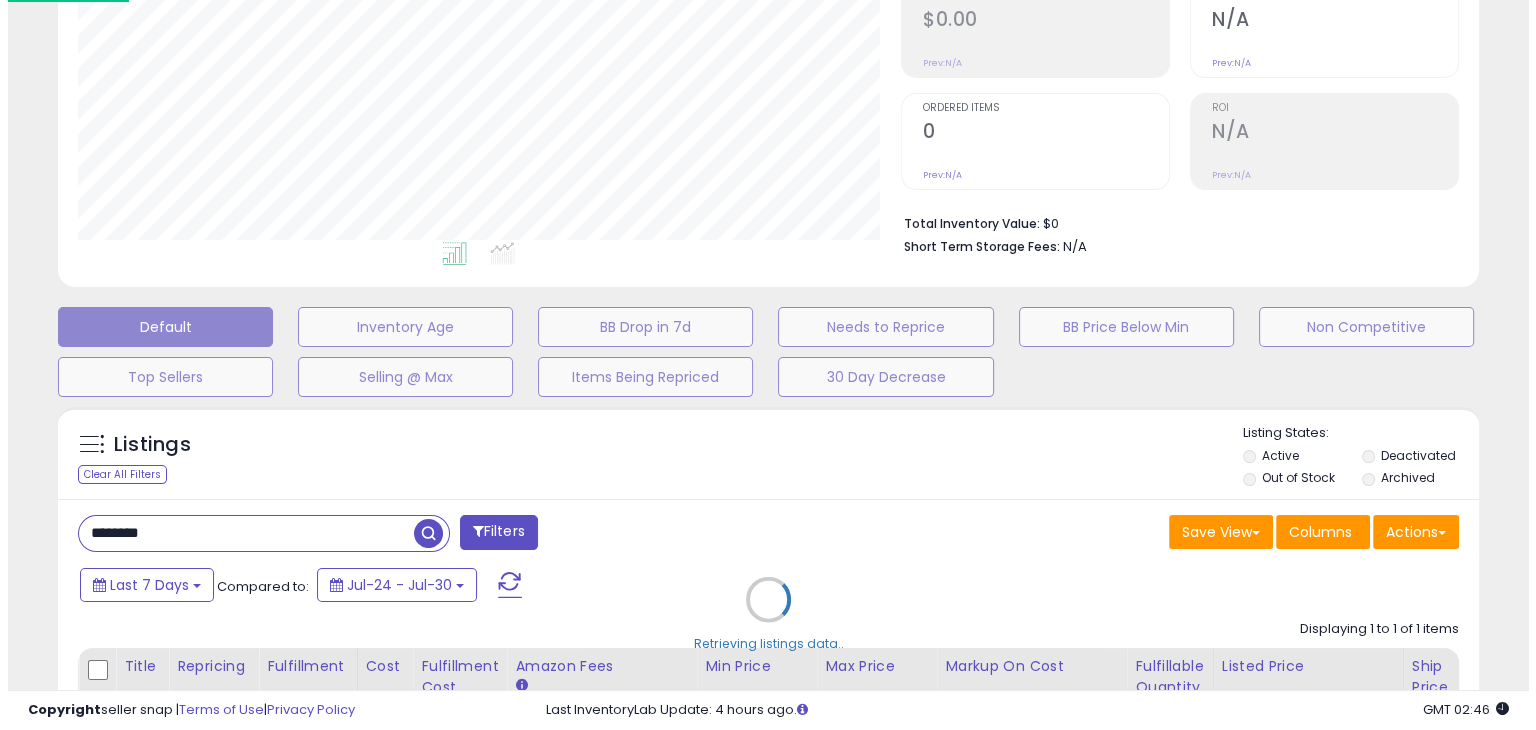 scroll, scrollTop: 999589, scrollLeft: 999168, axis: both 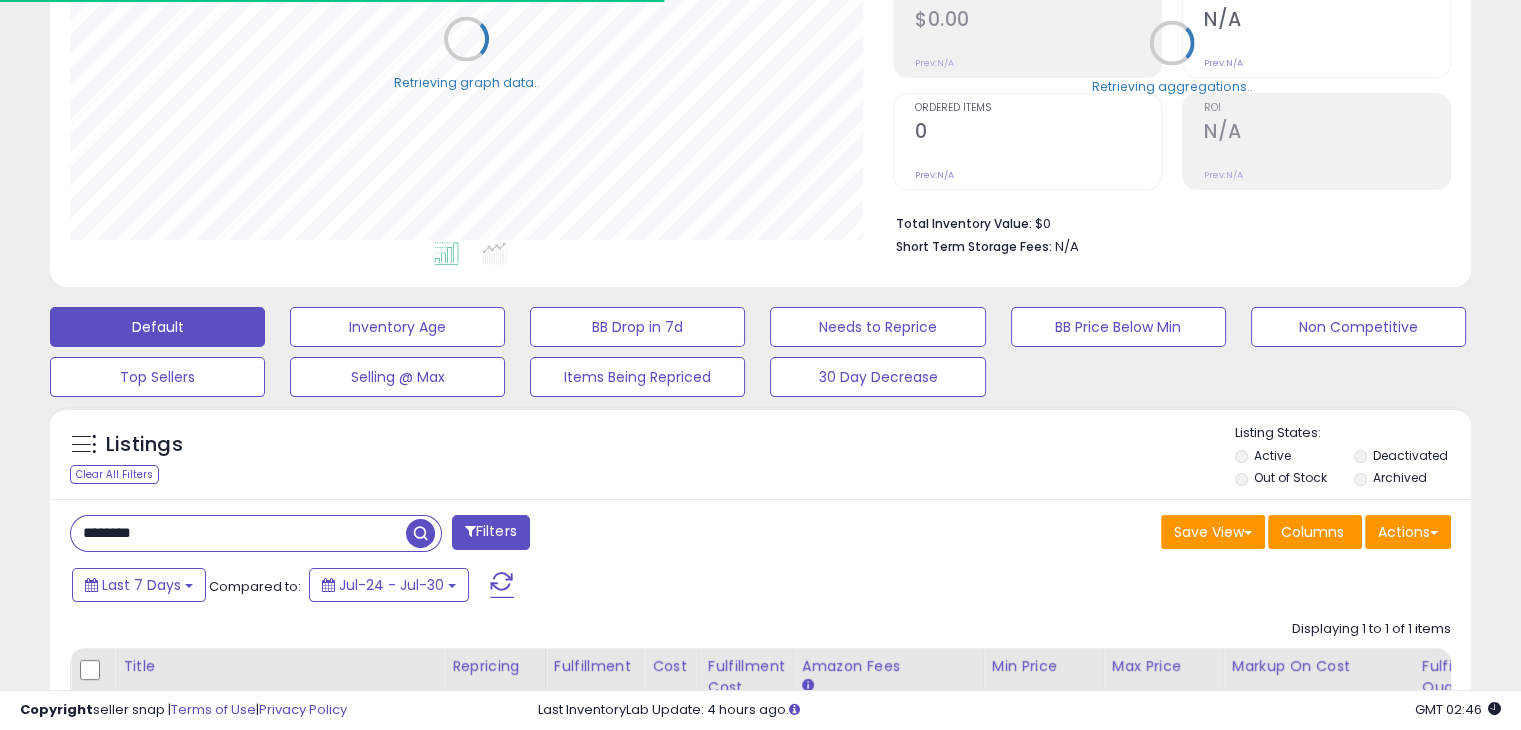 click on "********
Filters" at bounding box center (408, 535) 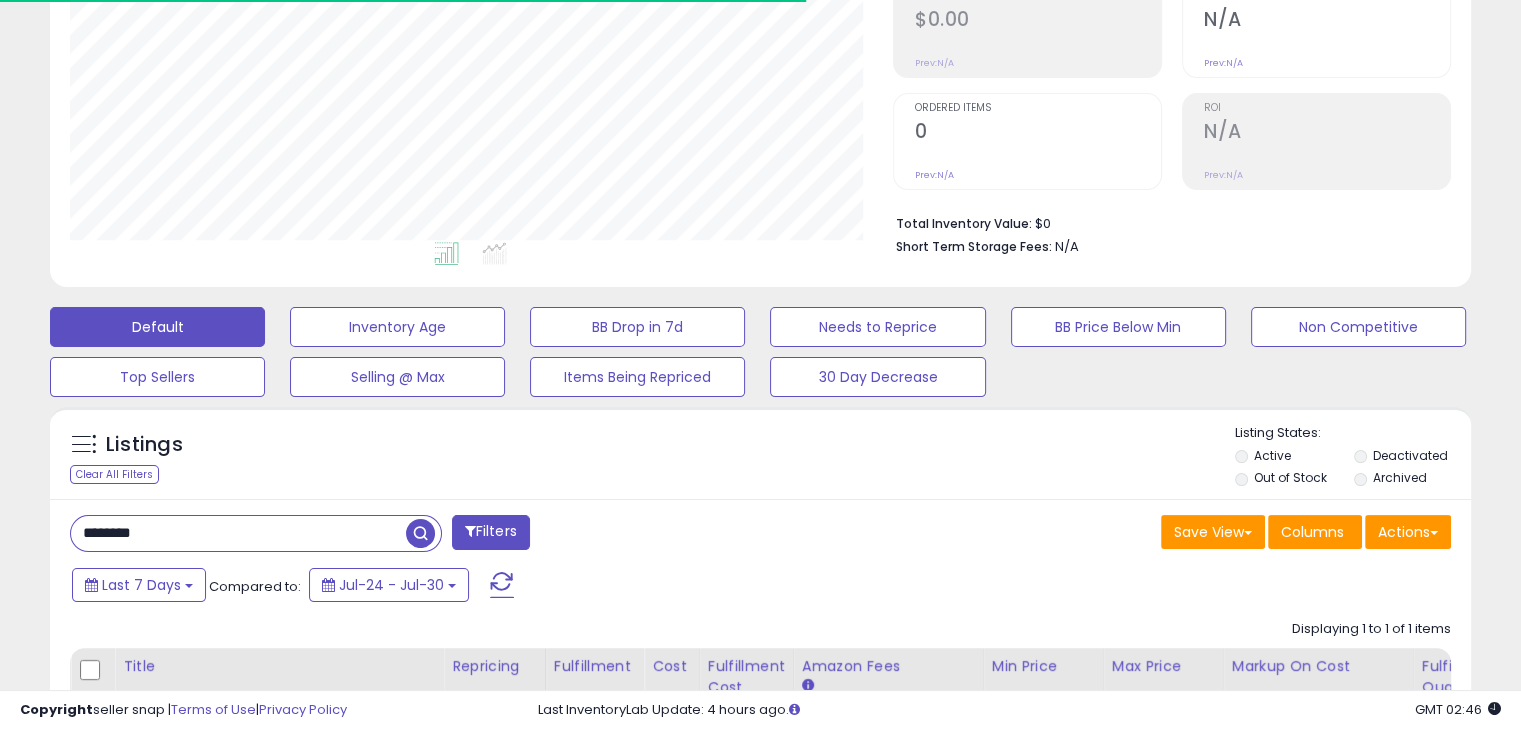 scroll, scrollTop: 999589, scrollLeft: 999176, axis: both 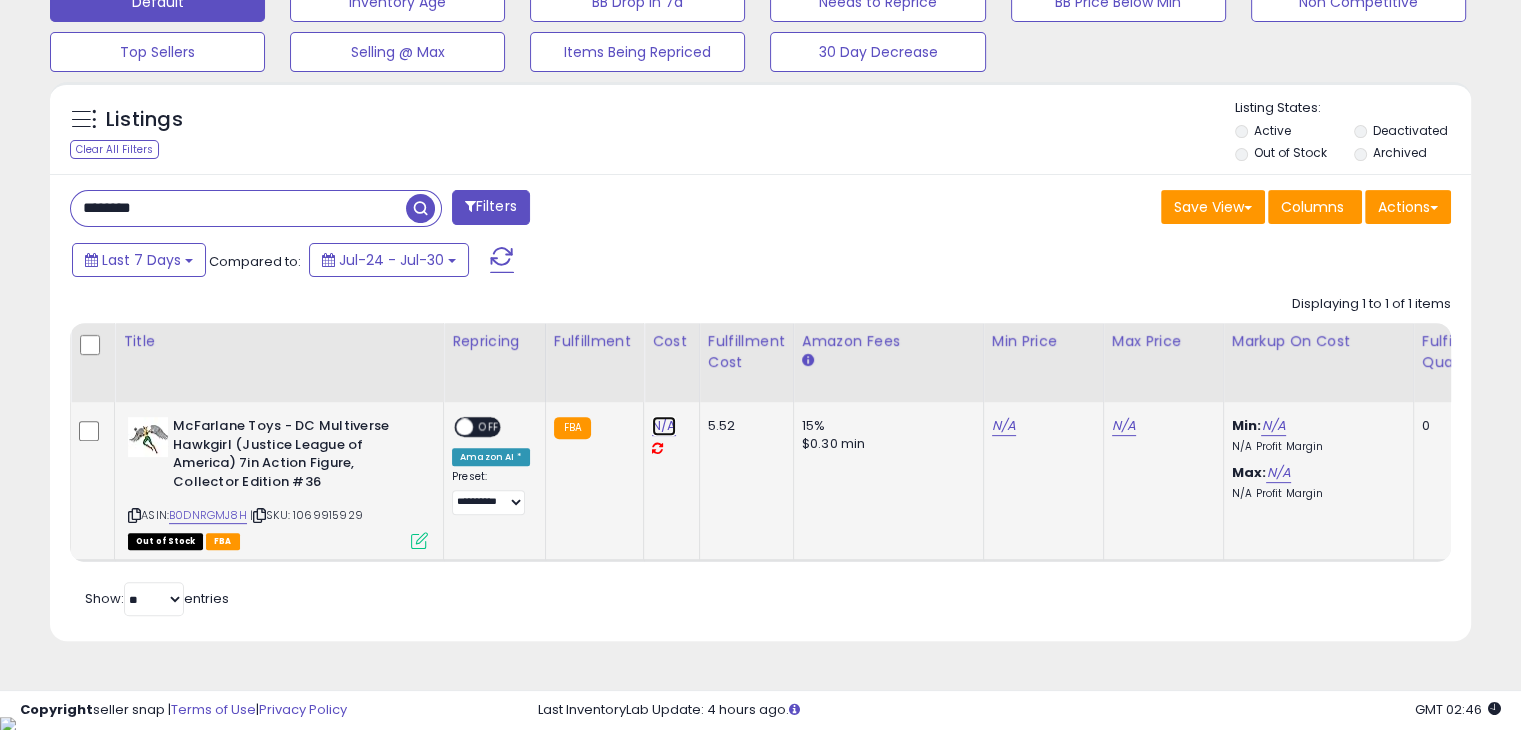 click on "N/A" at bounding box center (664, 426) 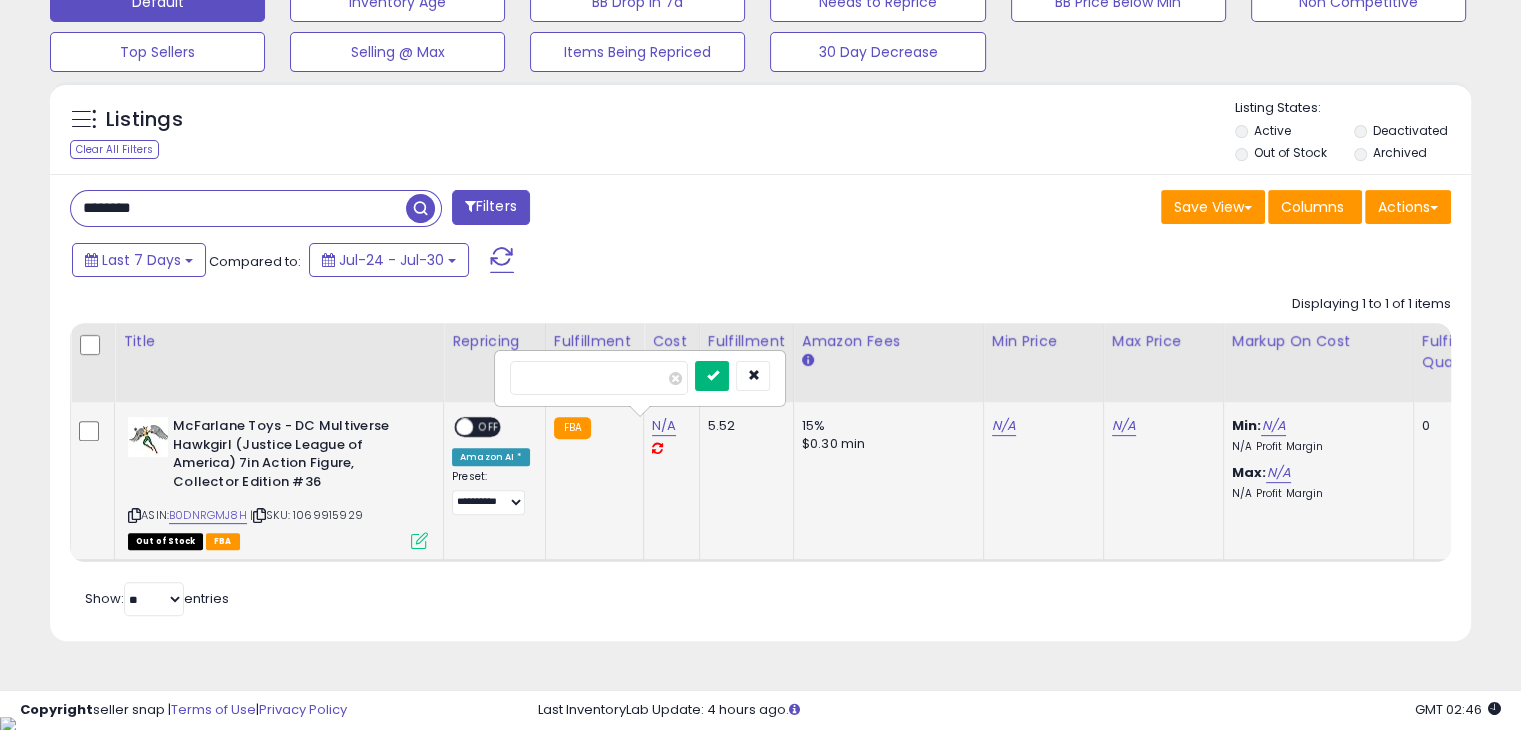 type on "**" 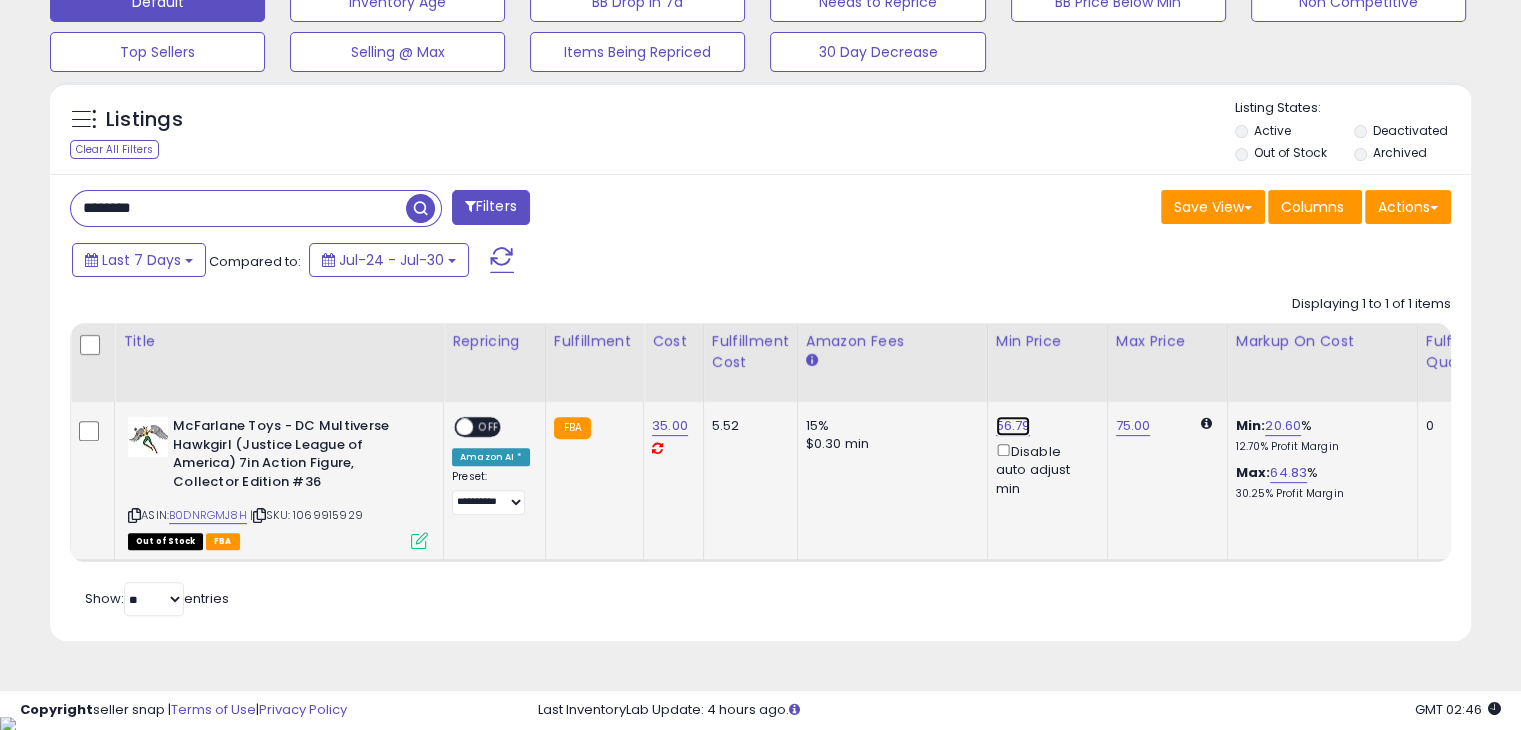 click on "56.79" at bounding box center [1013, 426] 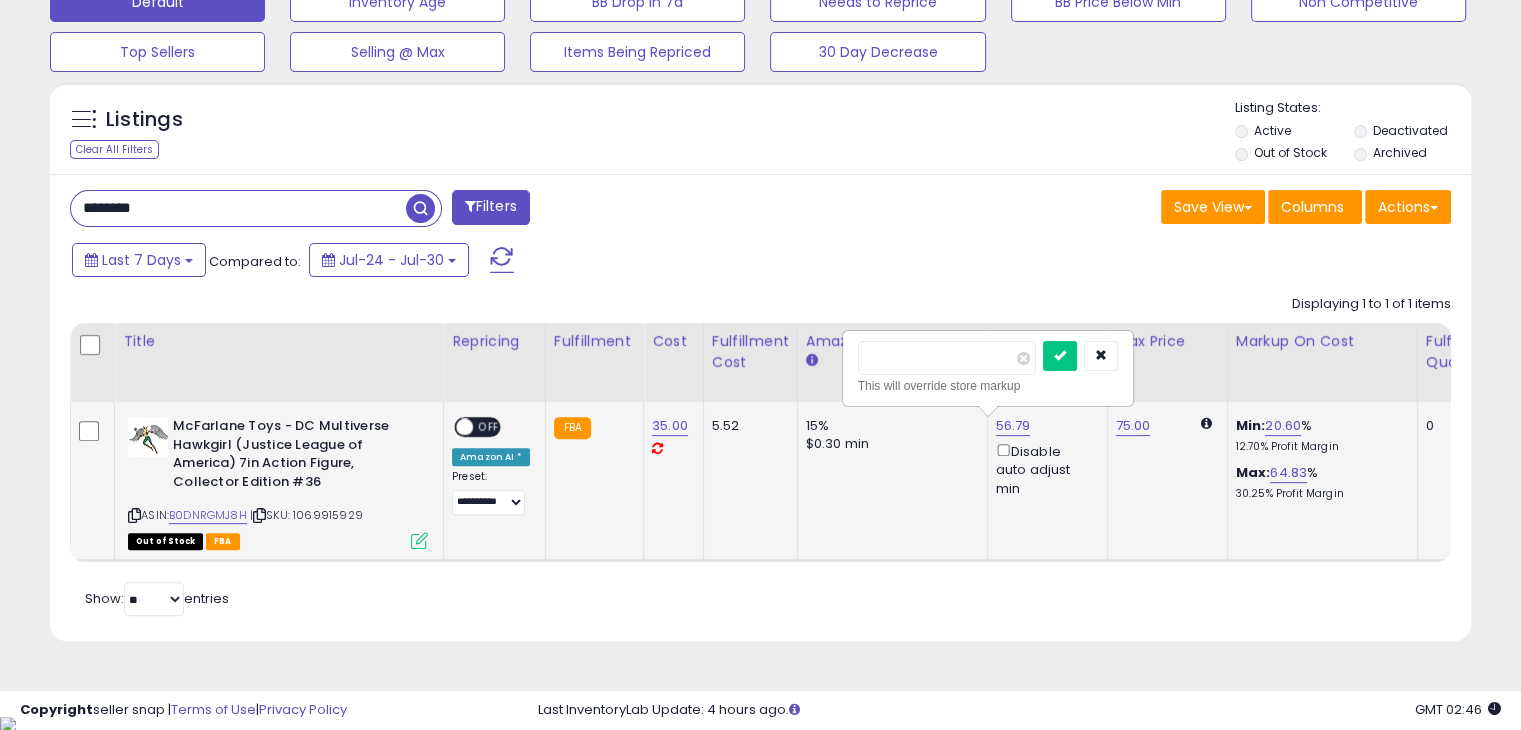 type on "*" 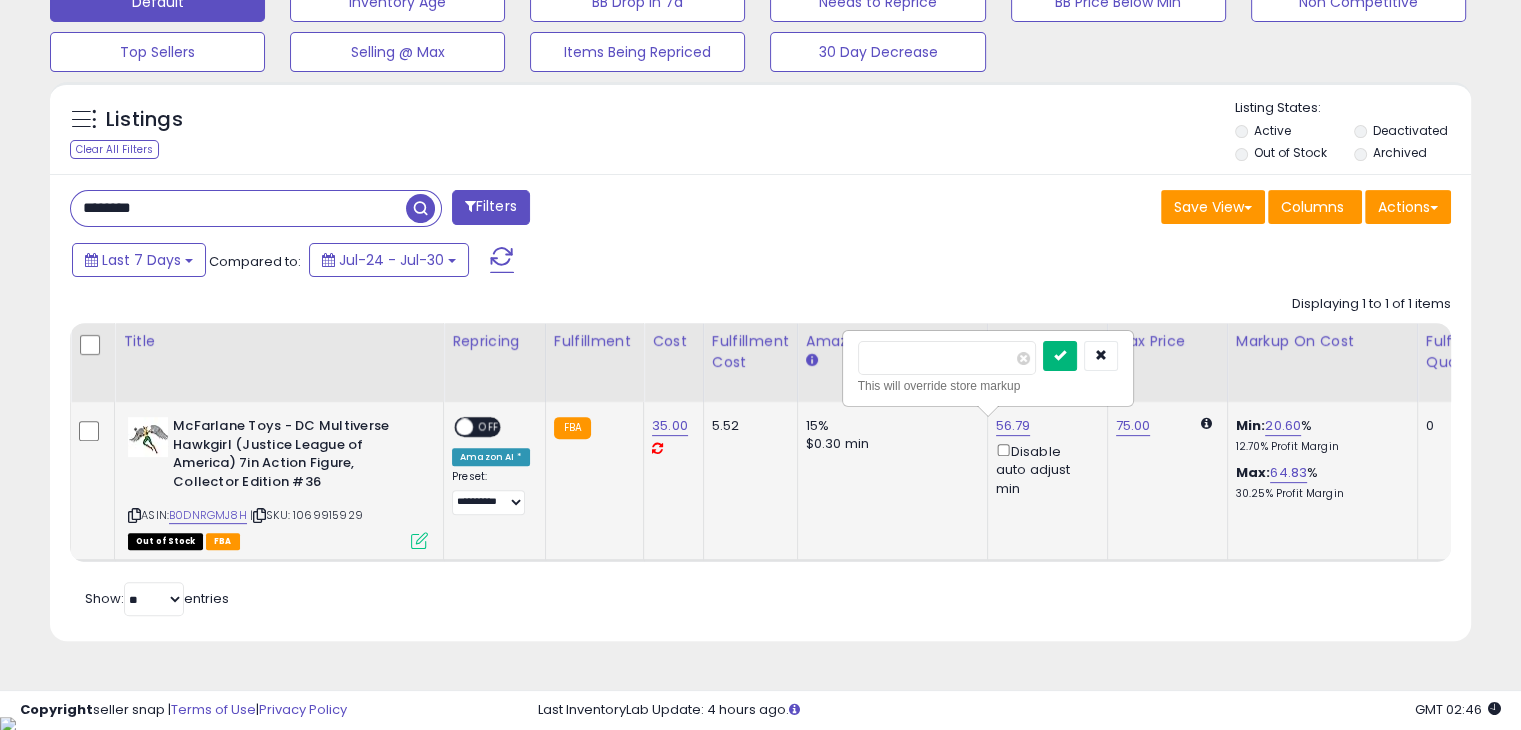 type on "**" 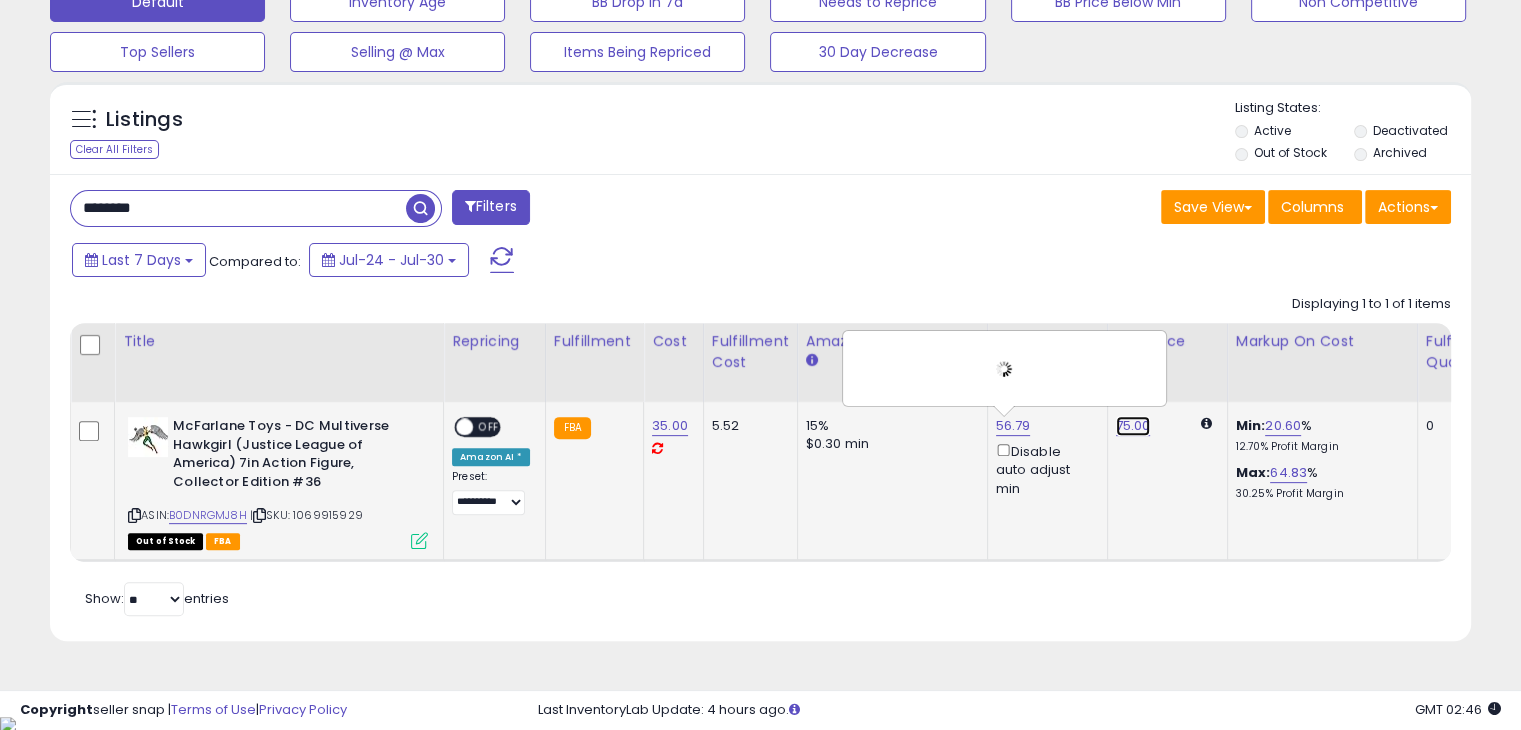 click on "75.00" at bounding box center [1133, 426] 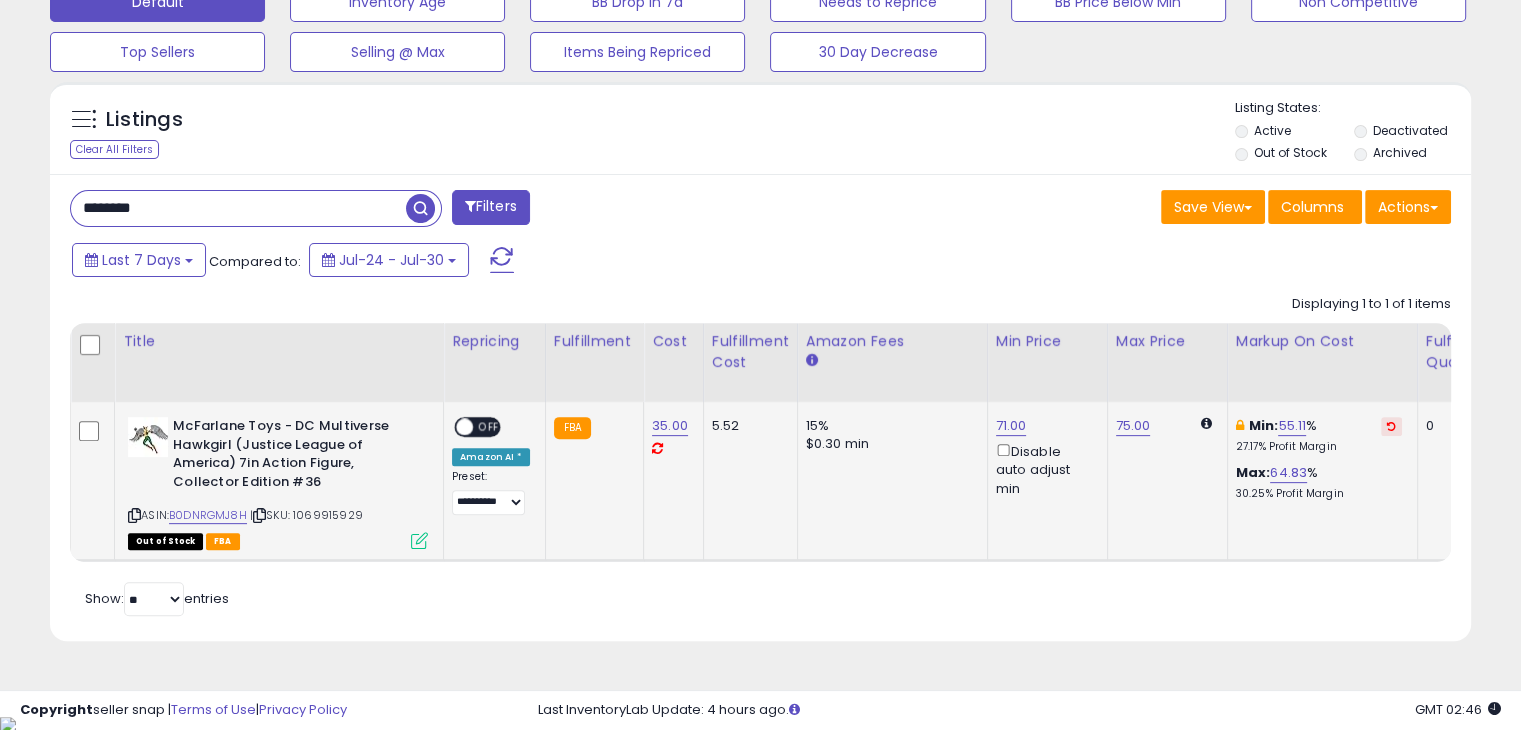 click at bounding box center [464, 427] 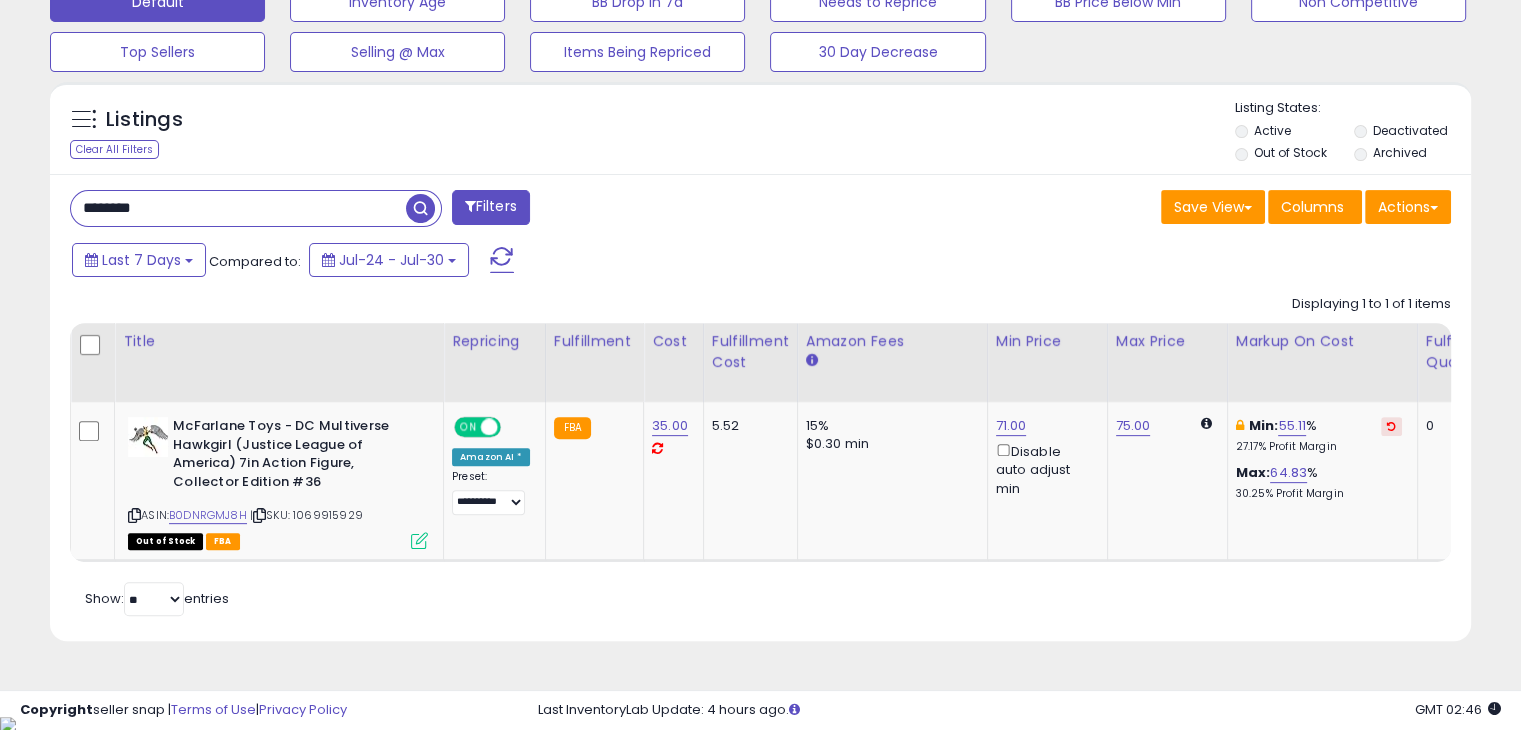 click on "********" at bounding box center [238, 208] 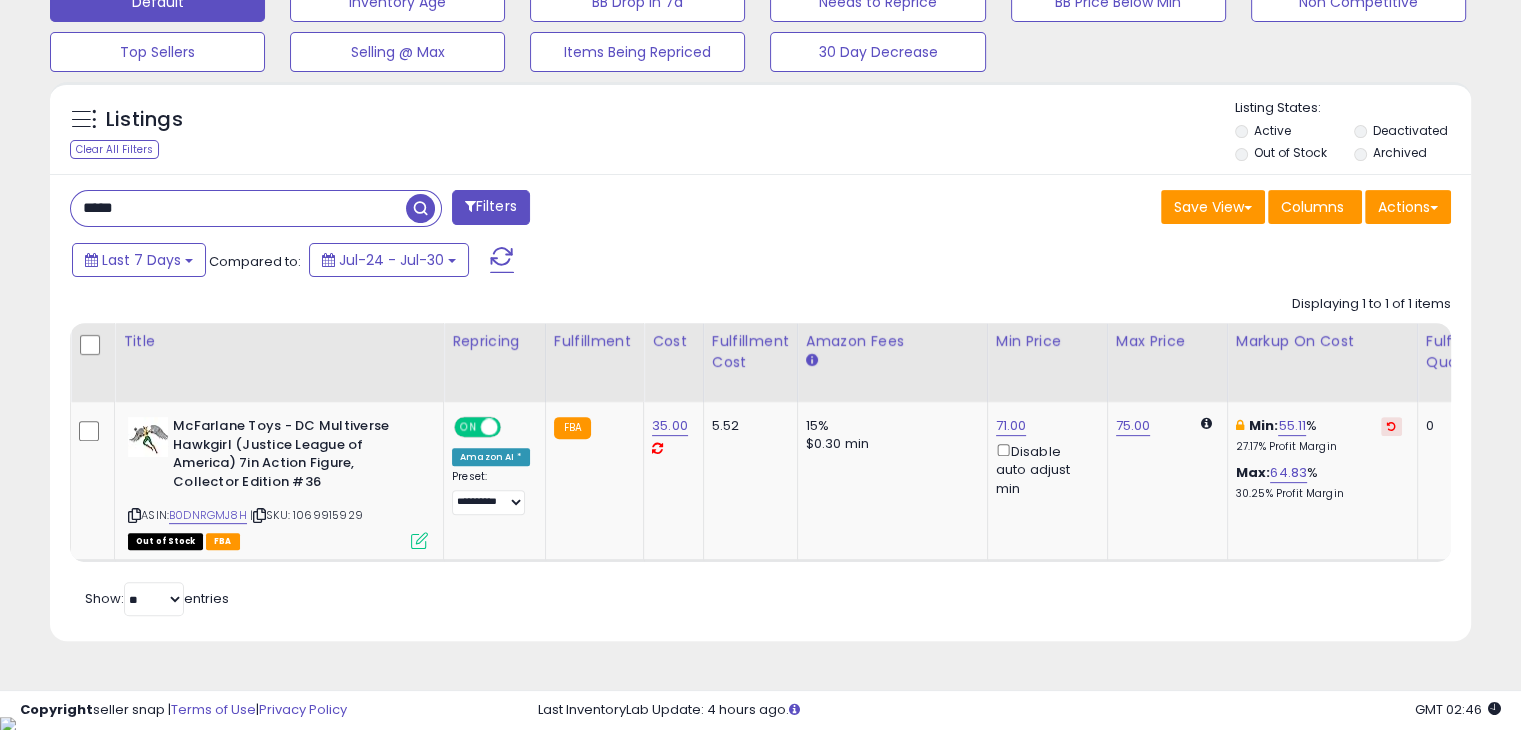 click on "*****" at bounding box center [238, 208] 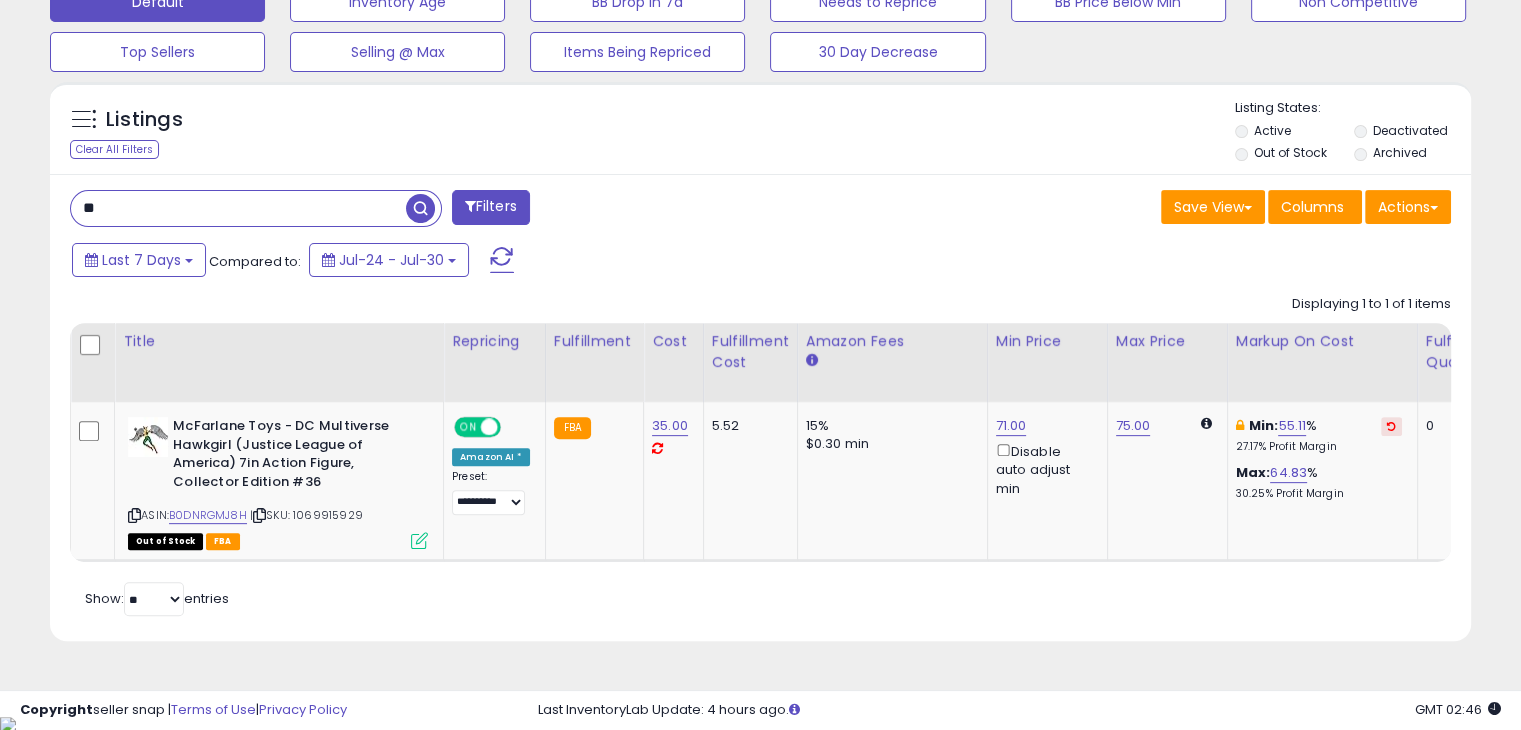 type on "*" 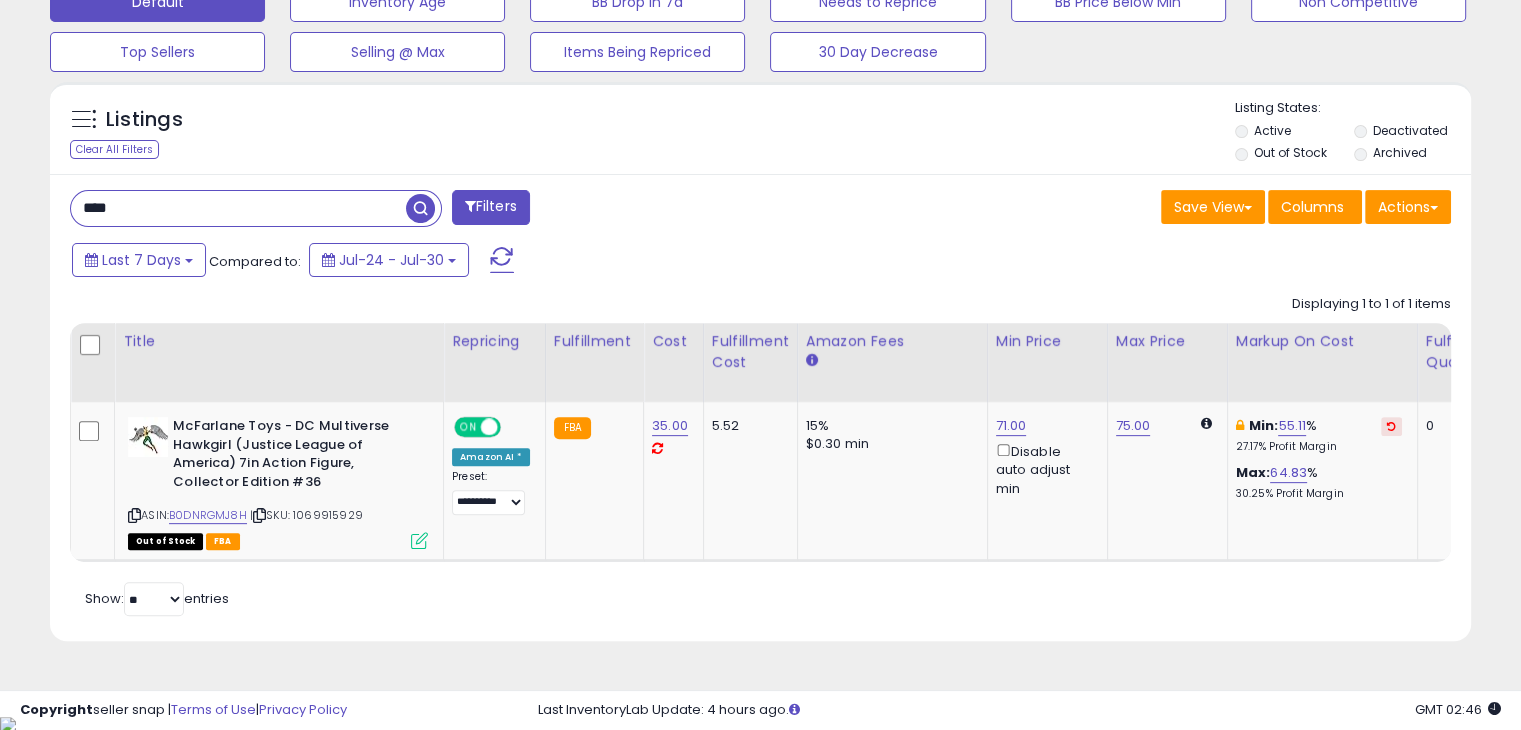 type on "****" 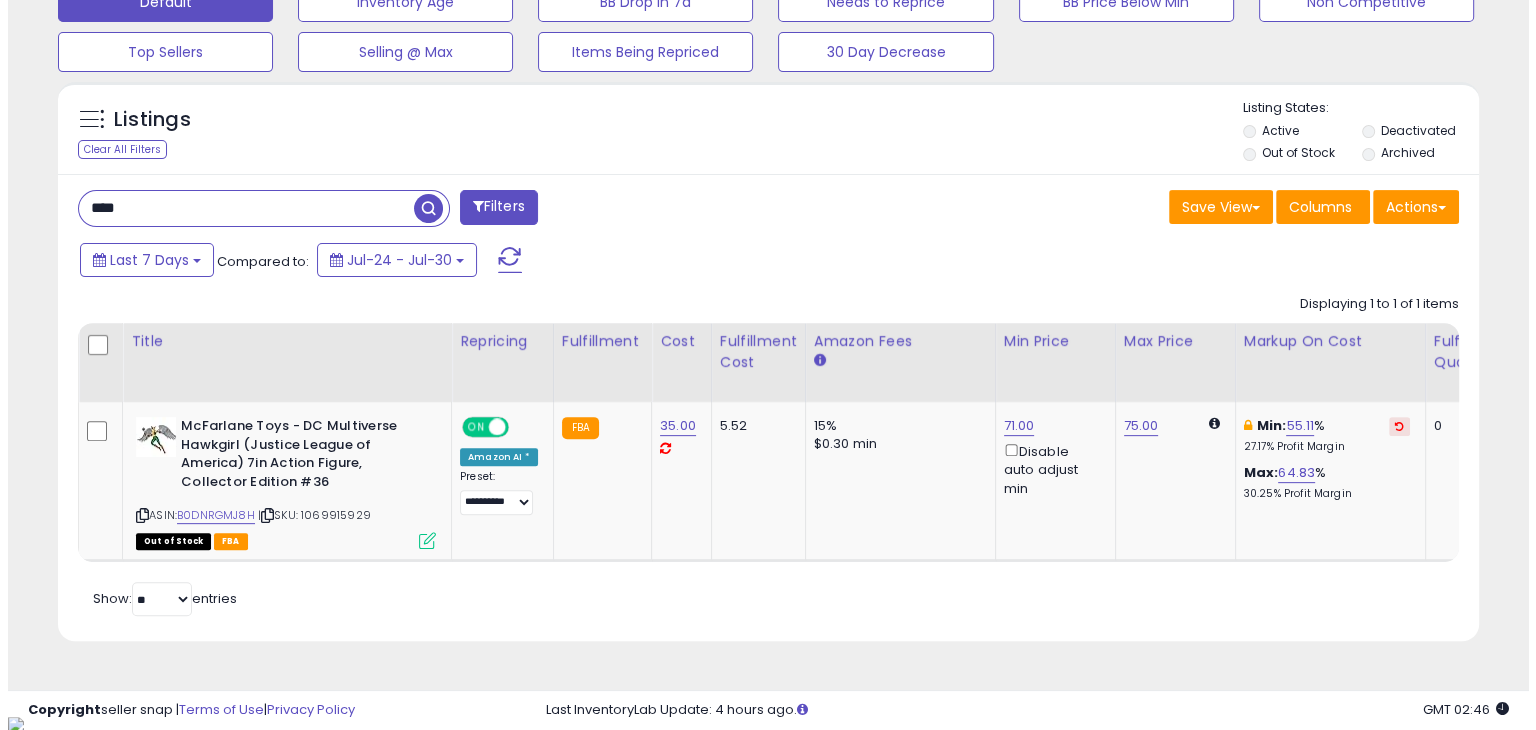 scroll, scrollTop: 489, scrollLeft: 0, axis: vertical 